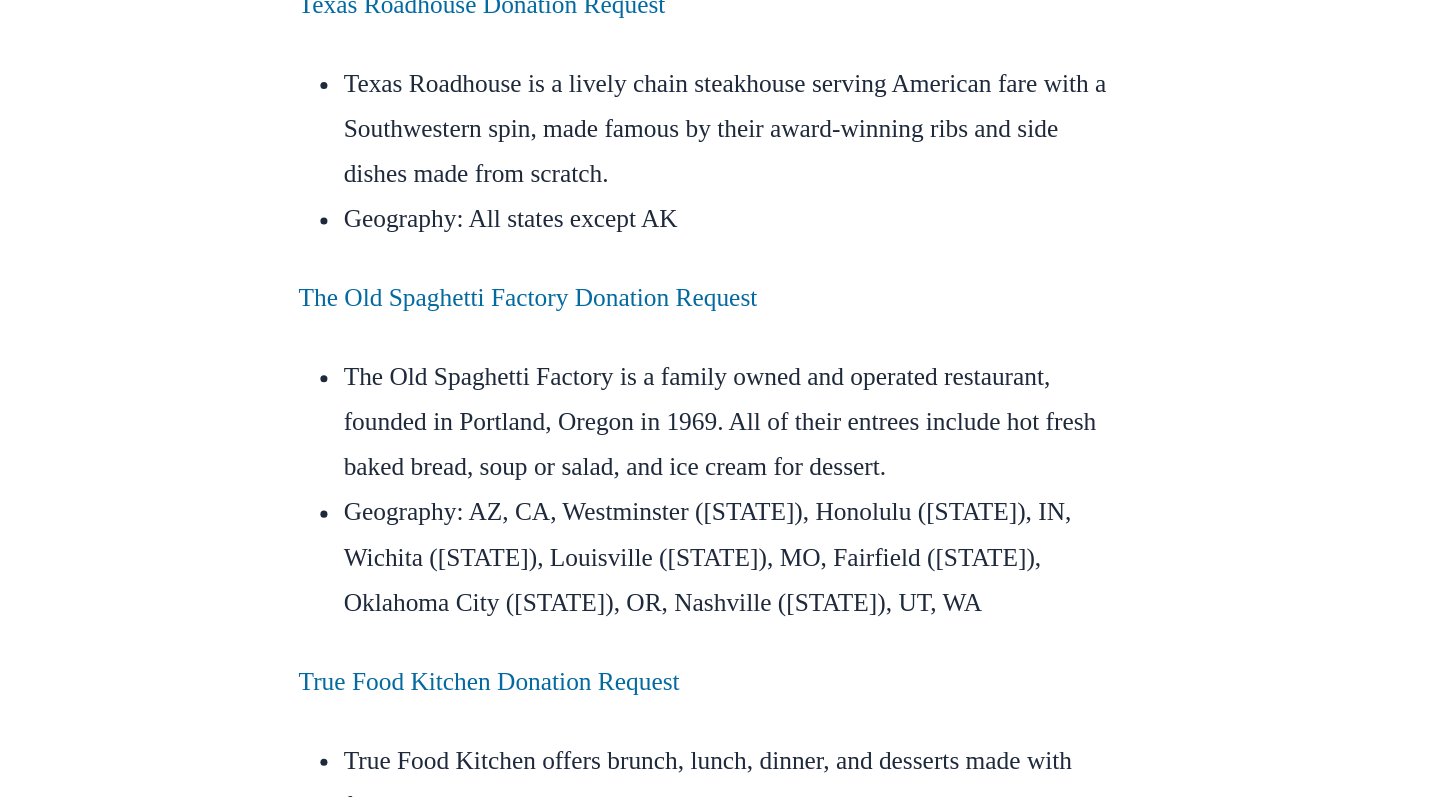 scroll, scrollTop: 2263, scrollLeft: 0, axis: vertical 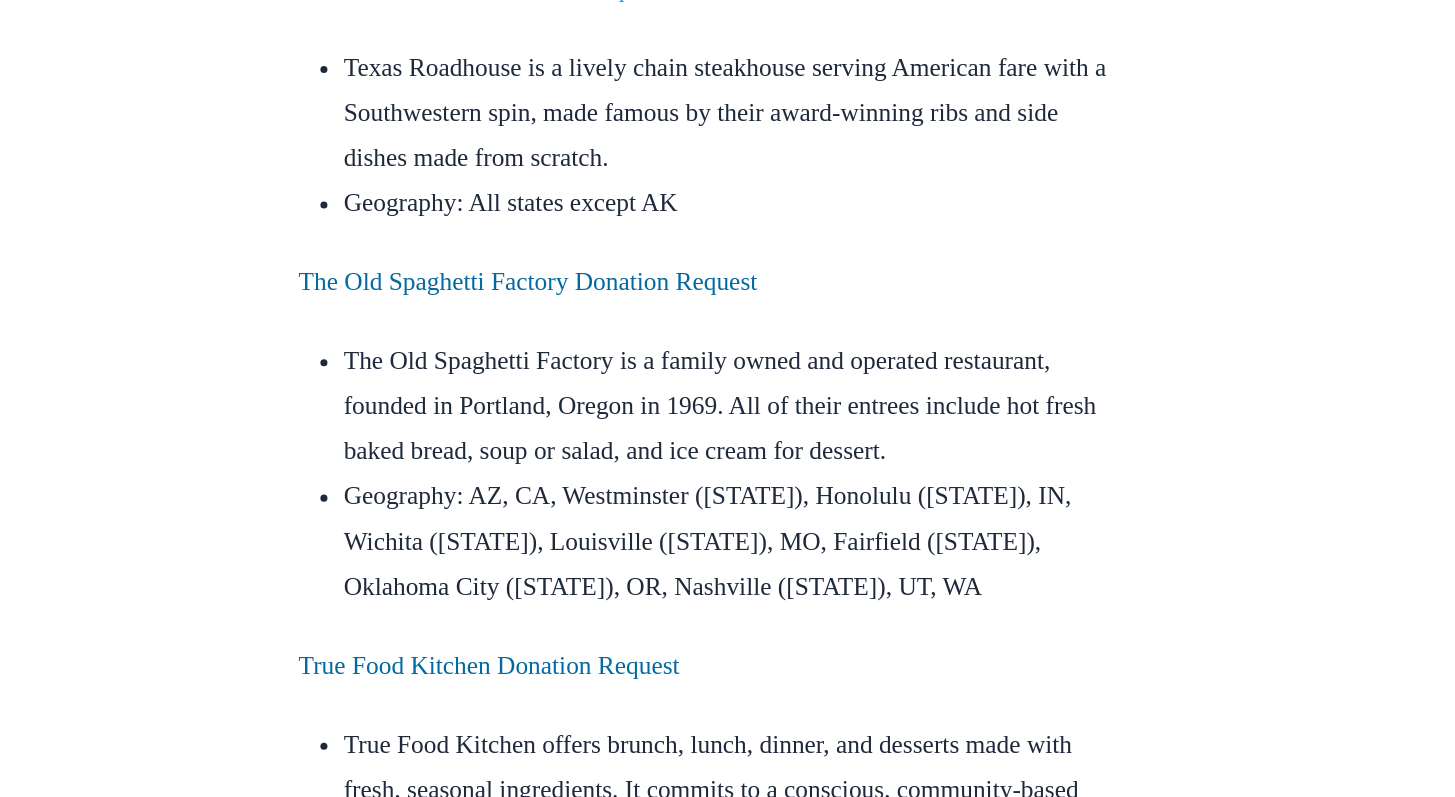 click on "Texas Roadhouse Donation Request" at bounding box center [570, 194] 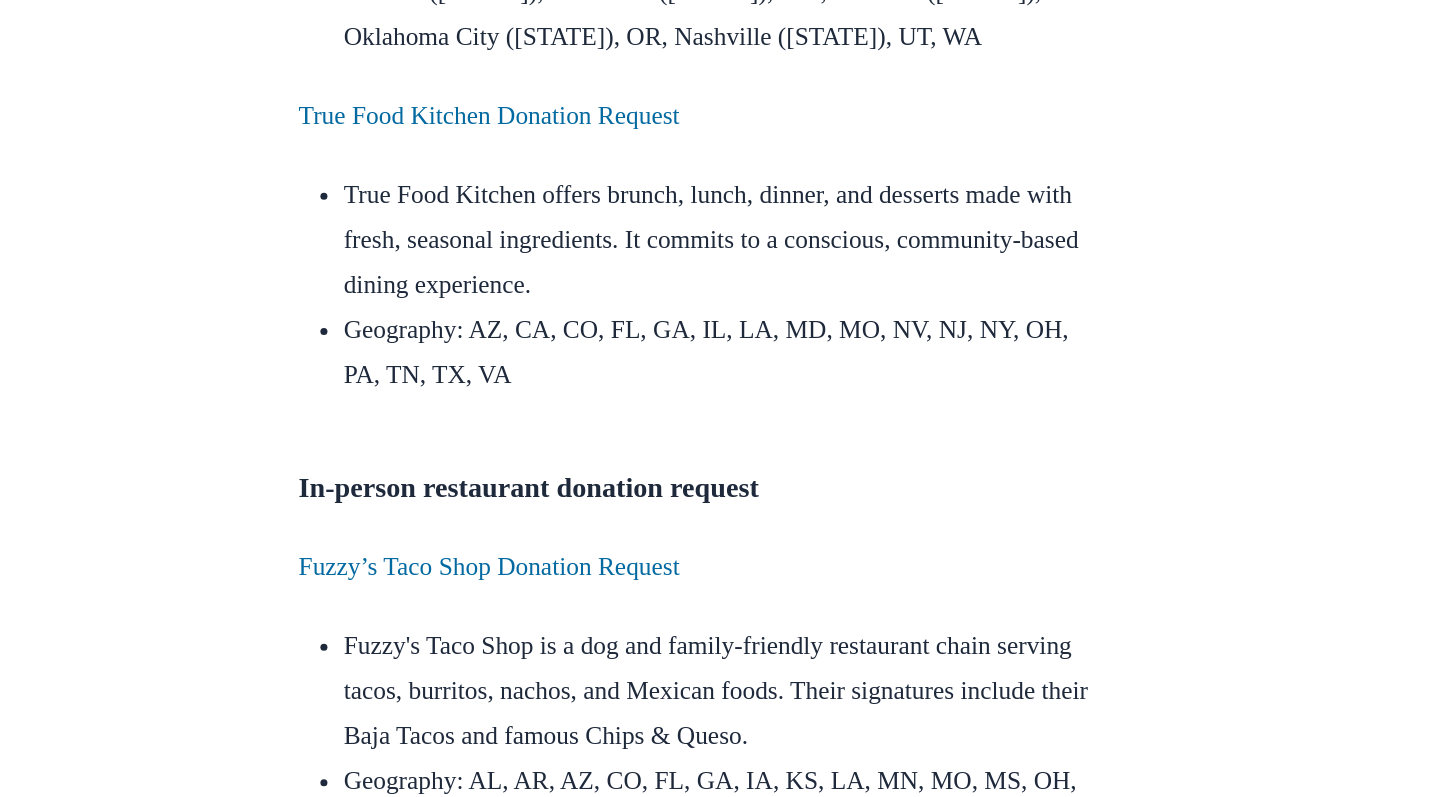 scroll, scrollTop: 2697, scrollLeft: 0, axis: vertical 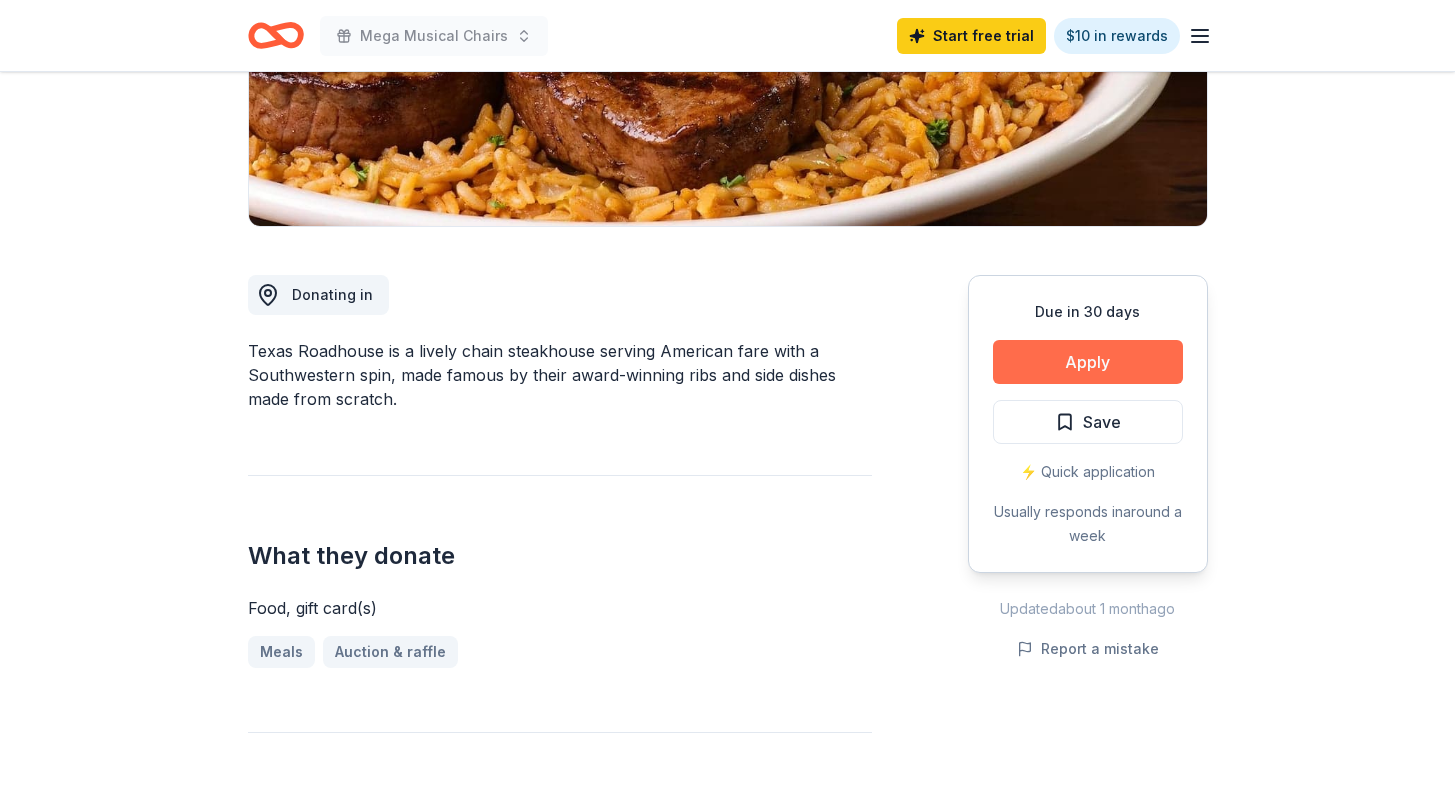 click on "Apply" at bounding box center [1088, 362] 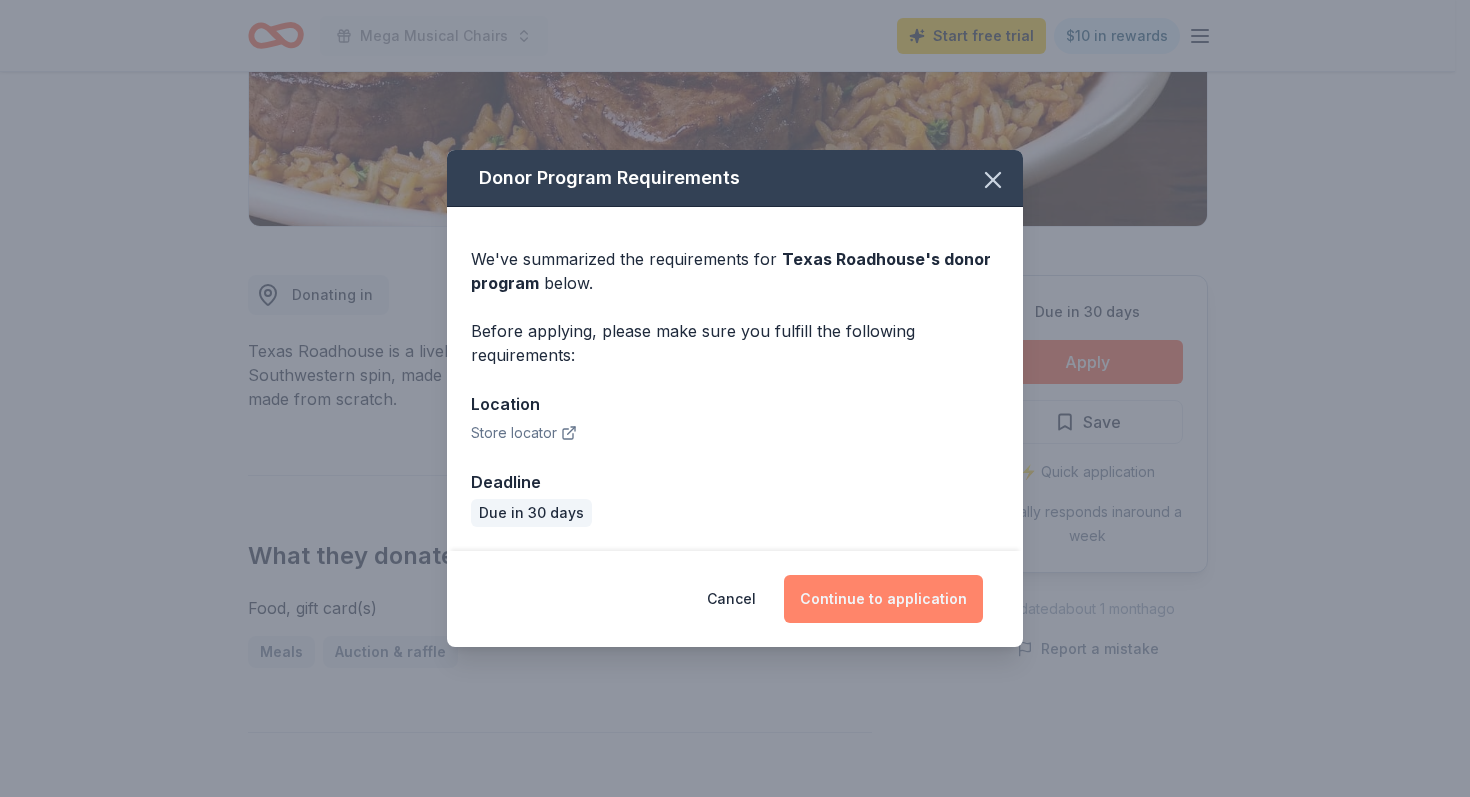 click on "Continue to application" at bounding box center (883, 599) 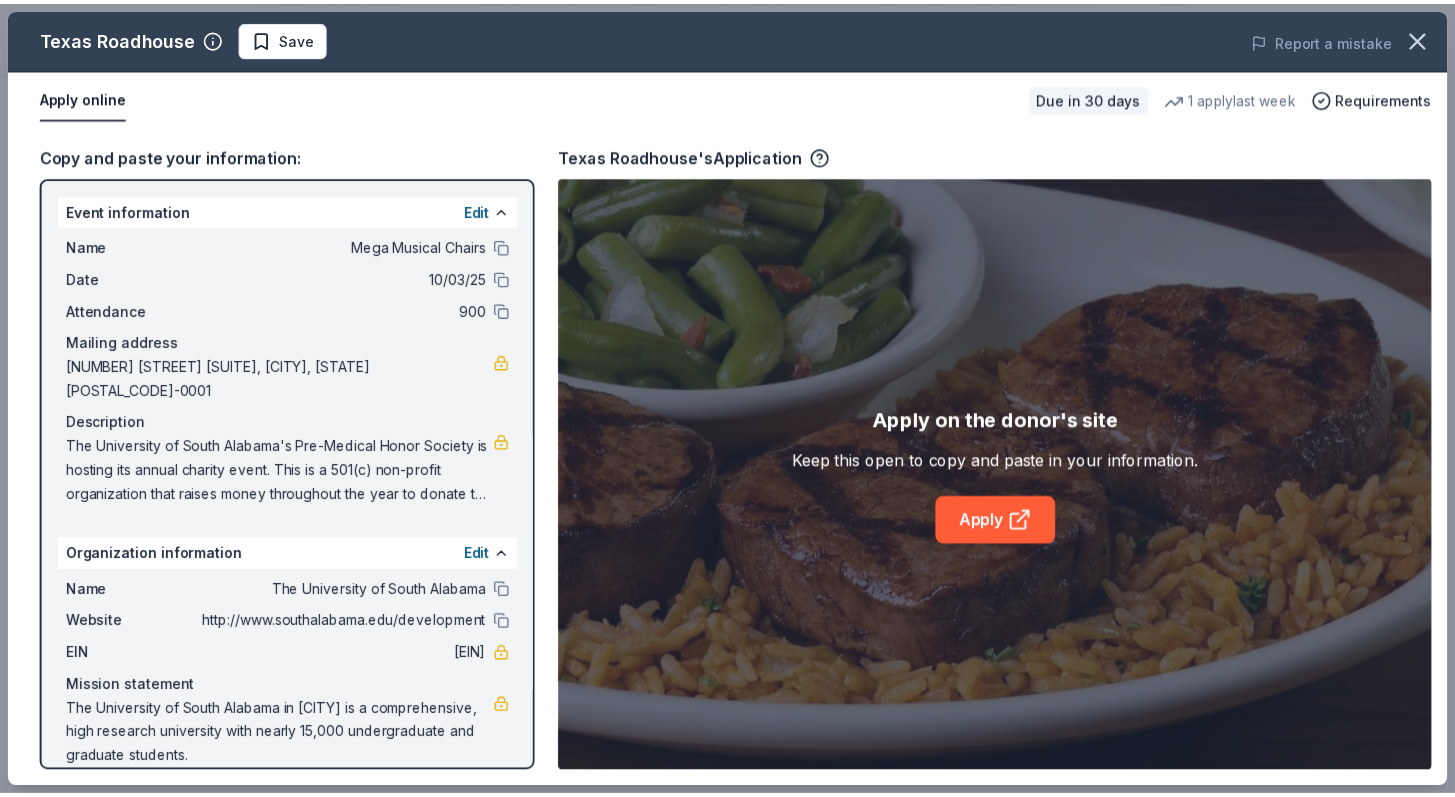 scroll, scrollTop: 0, scrollLeft: 0, axis: both 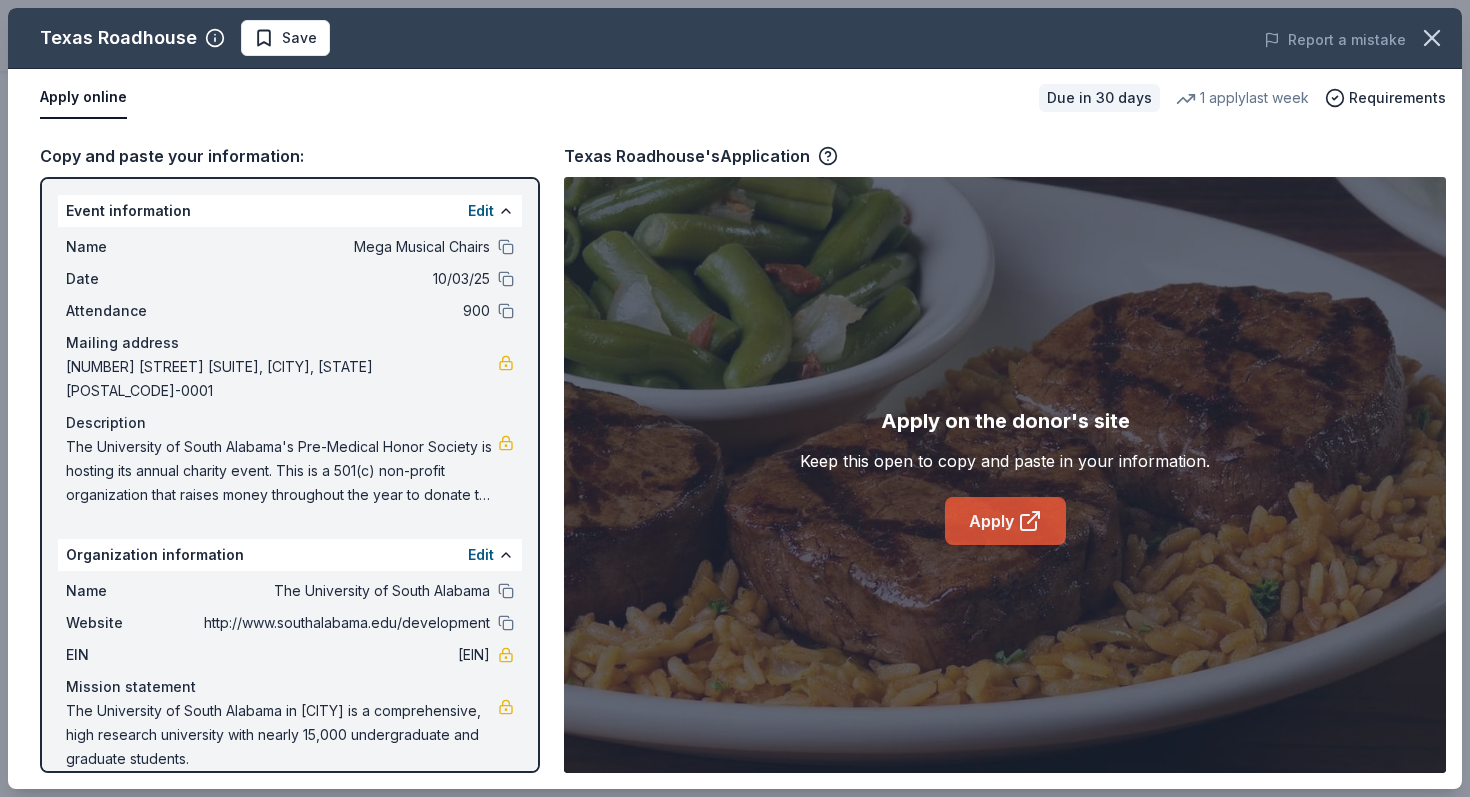 click on "Apply" at bounding box center (1005, 521) 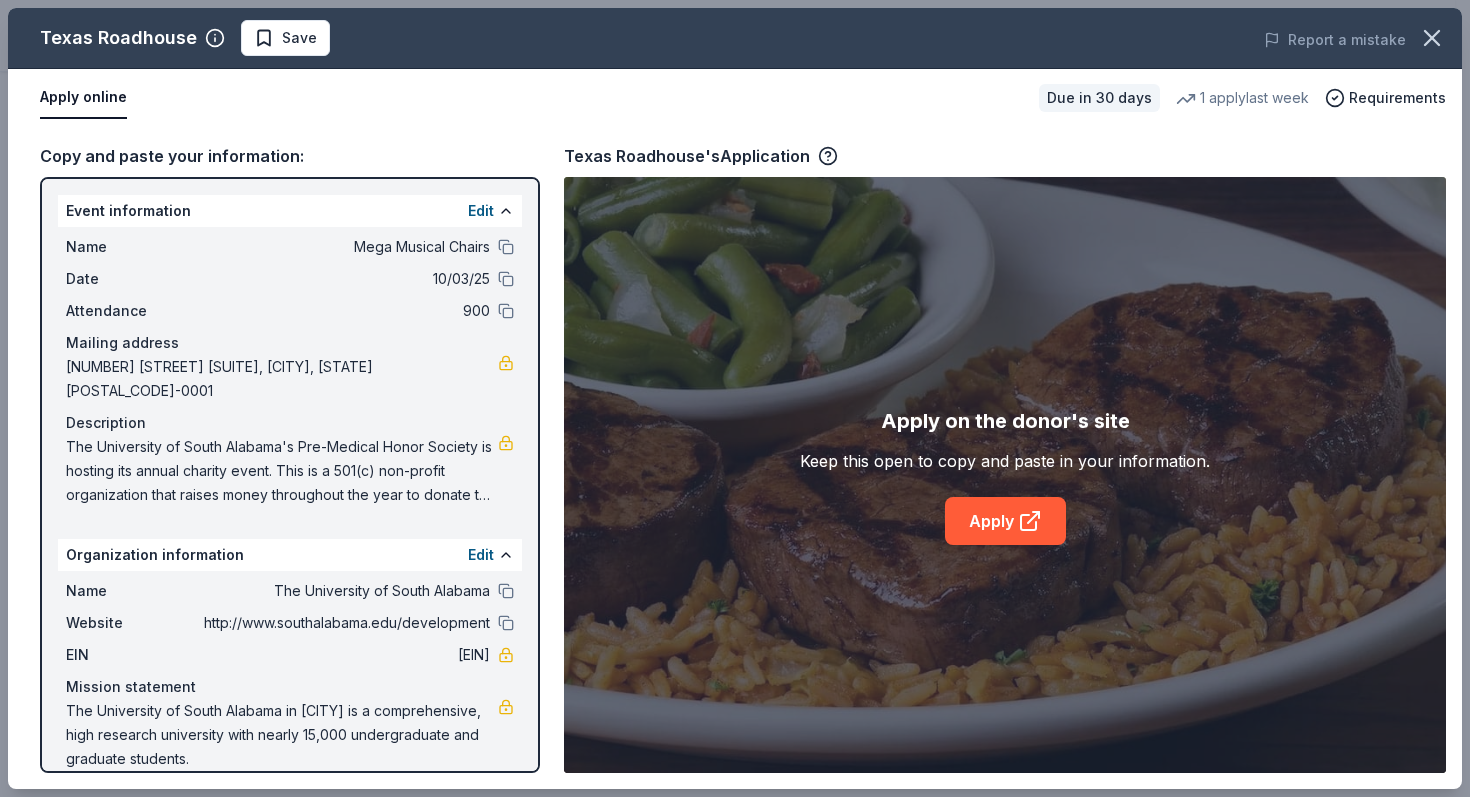 drag, startPoint x: 69, startPoint y: 420, endPoint x: 510, endPoint y: 479, distance: 444.9292 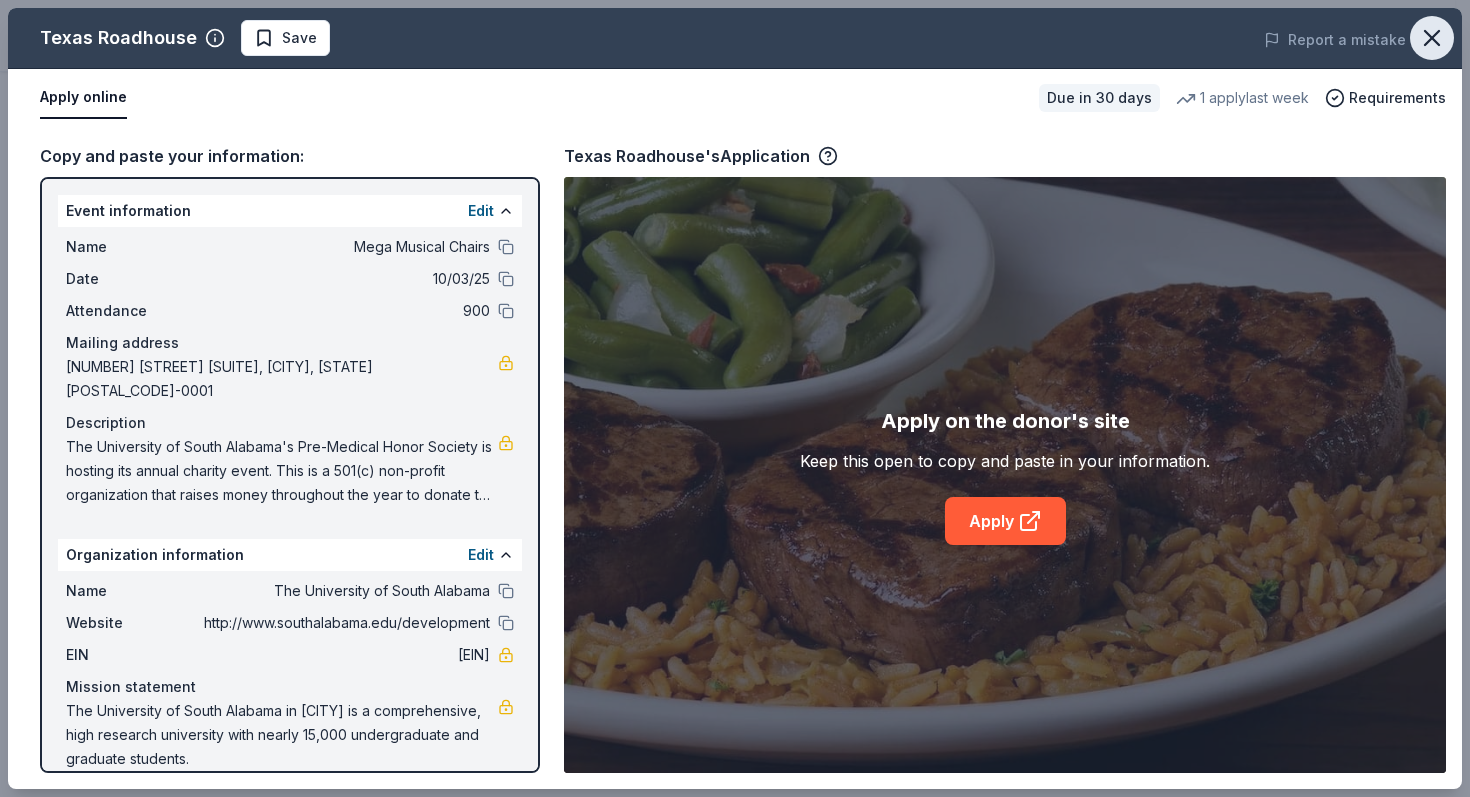 click 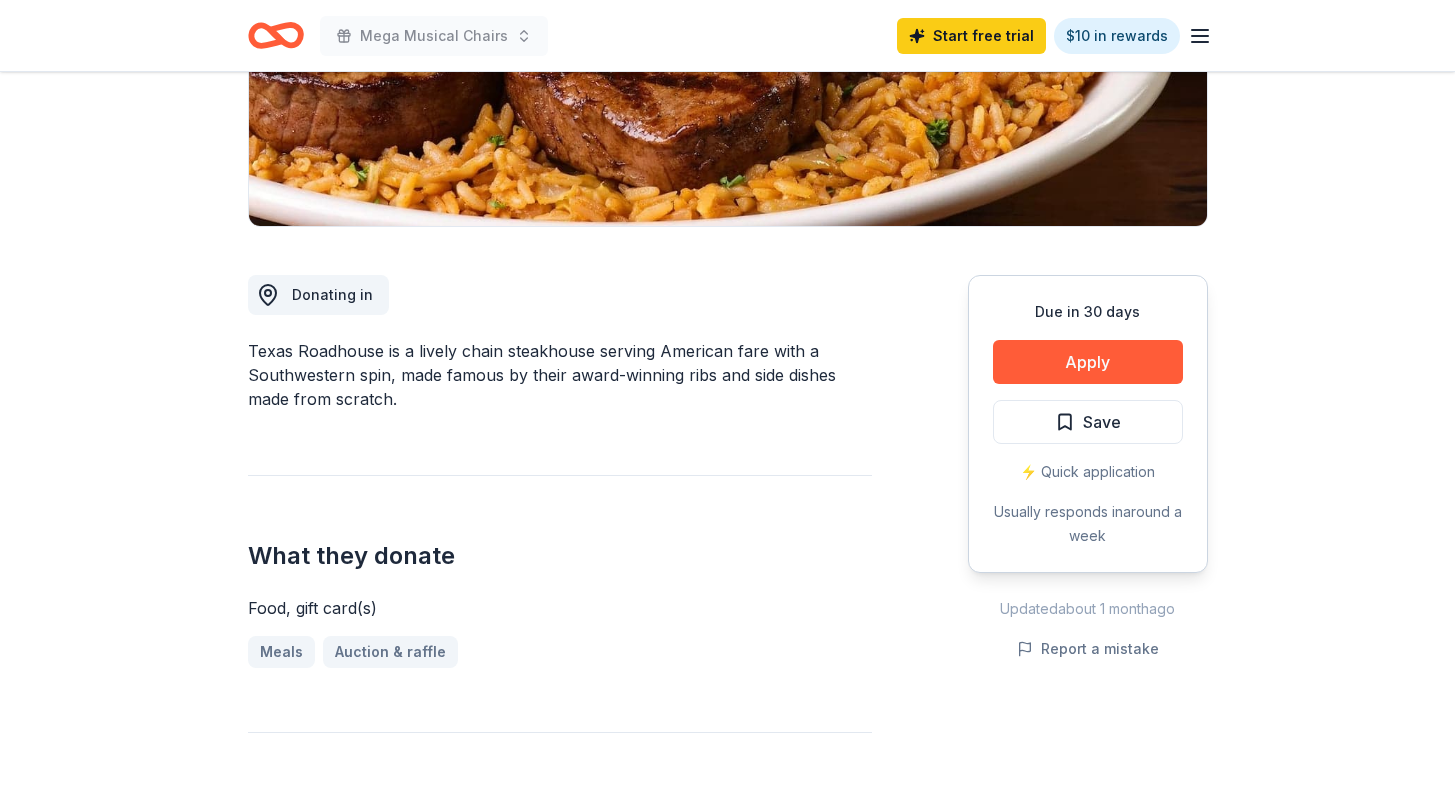scroll, scrollTop: 0, scrollLeft: 0, axis: both 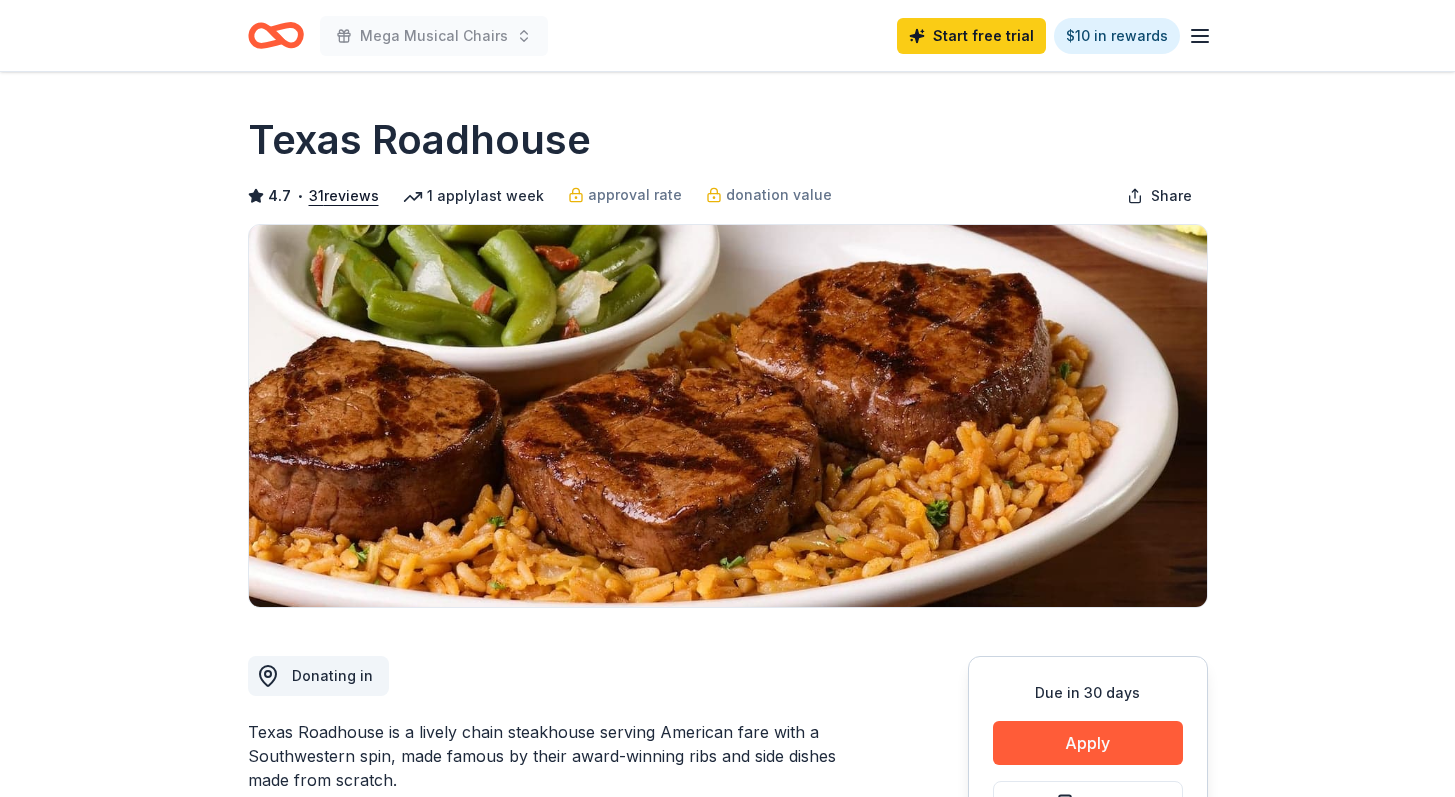click 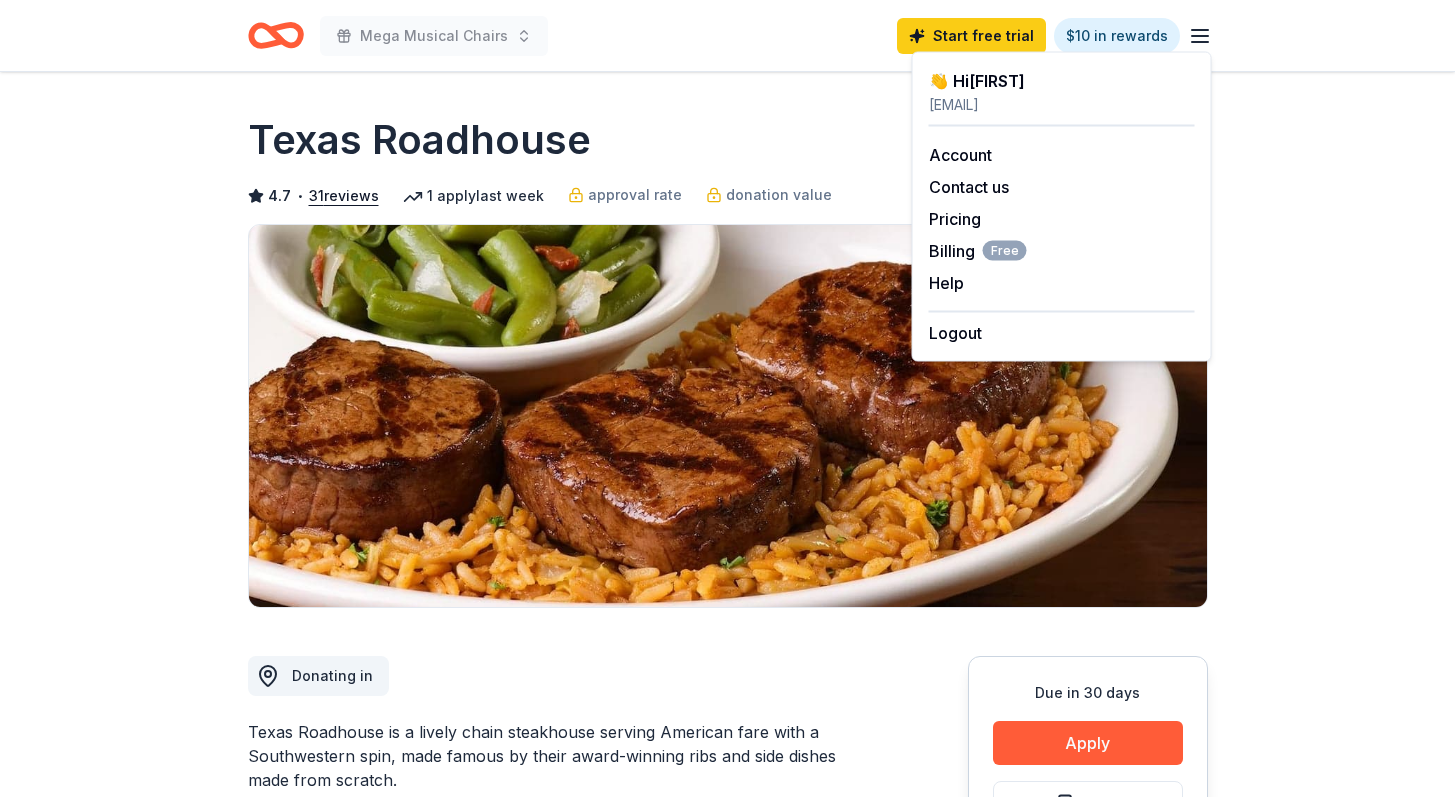 click on "Texas Roadhouse 4.7 • 31  reviews 1   apply  last week approval rate donation value Share Donating in  Texas Roadhouse is a lively chain steakhouse serving American fare with a Southwestern spin, made famous by their award-winning ribs and side dishes made from scratch. What they donate Food, gift card(s) Meals Auction & raffle Who they donate to Texas Roadhouse  hasn ' t listed any preferences or eligibility criteria. Due in 30 days Apply Save ⚡️ Quick application Usually responds in  around a week Updated  about 1 month  ago Report a mistake approval rate 20 % approved 30 % declined 50 % no response donation value (average) 20% 70% 0% 10% $xx - $xx $xx - $xx $xx - $xx $xx - $xx Start free Pro trial to view approval rates and average donation values 4.7 • 31  reviews See all  31  reviews TruChoice Pregnancy Resource Center March 2025 • Approved They were quick to respond with a YES and then notified me when it was ready for pickup a couple weeks later. Great experience! OPSTIS PTA March 2025 • 31" at bounding box center [728, 1634] 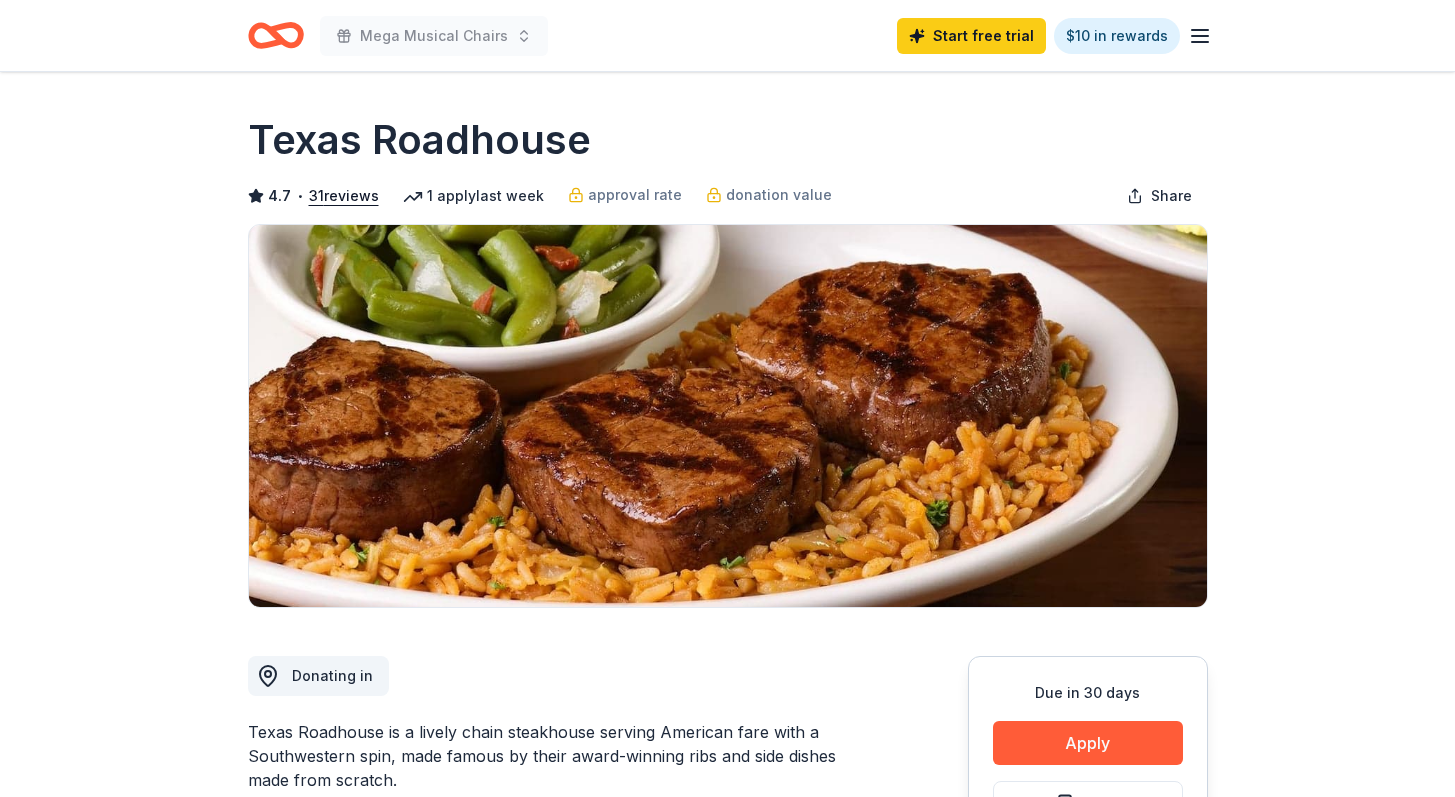 click 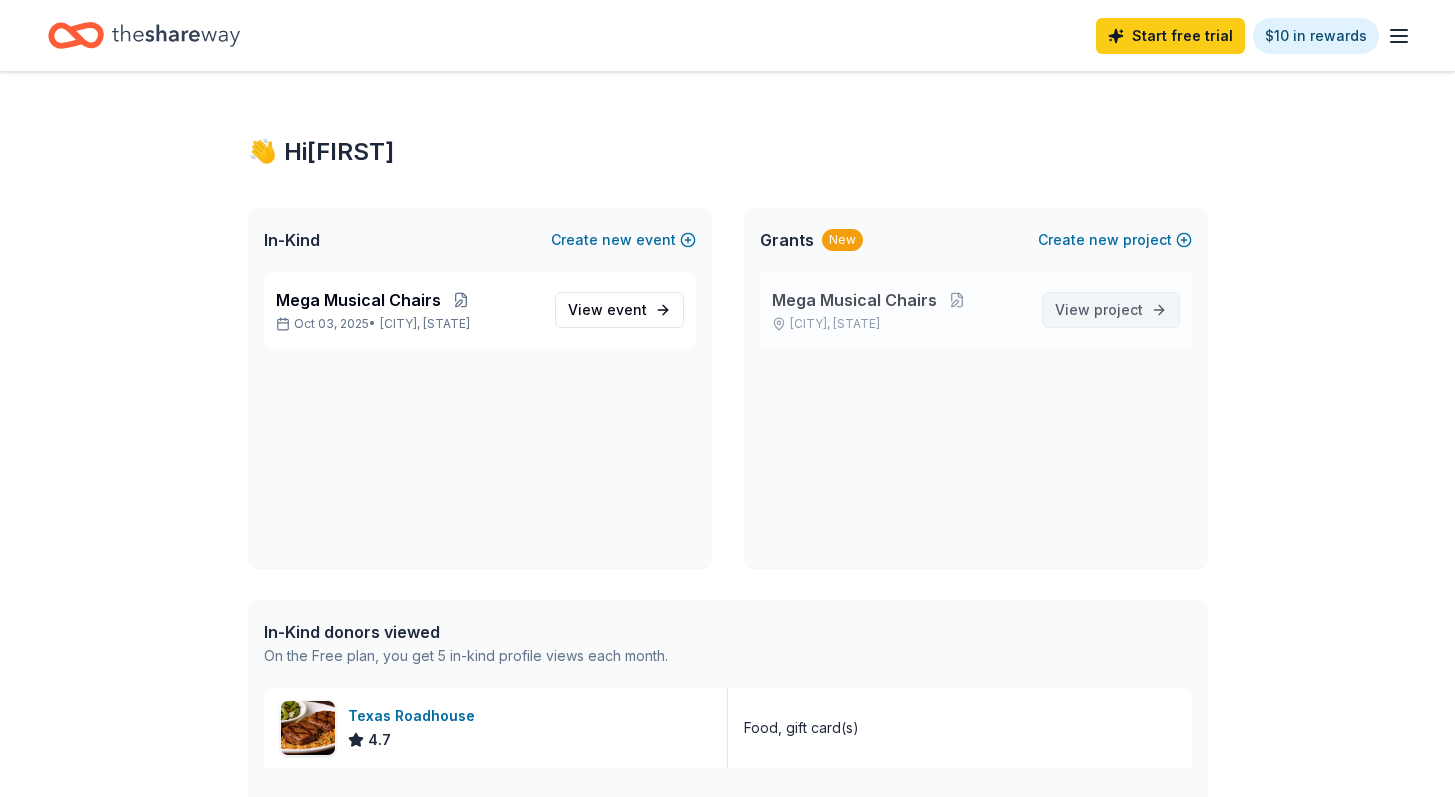 click on "View   project" at bounding box center [1099, 310] 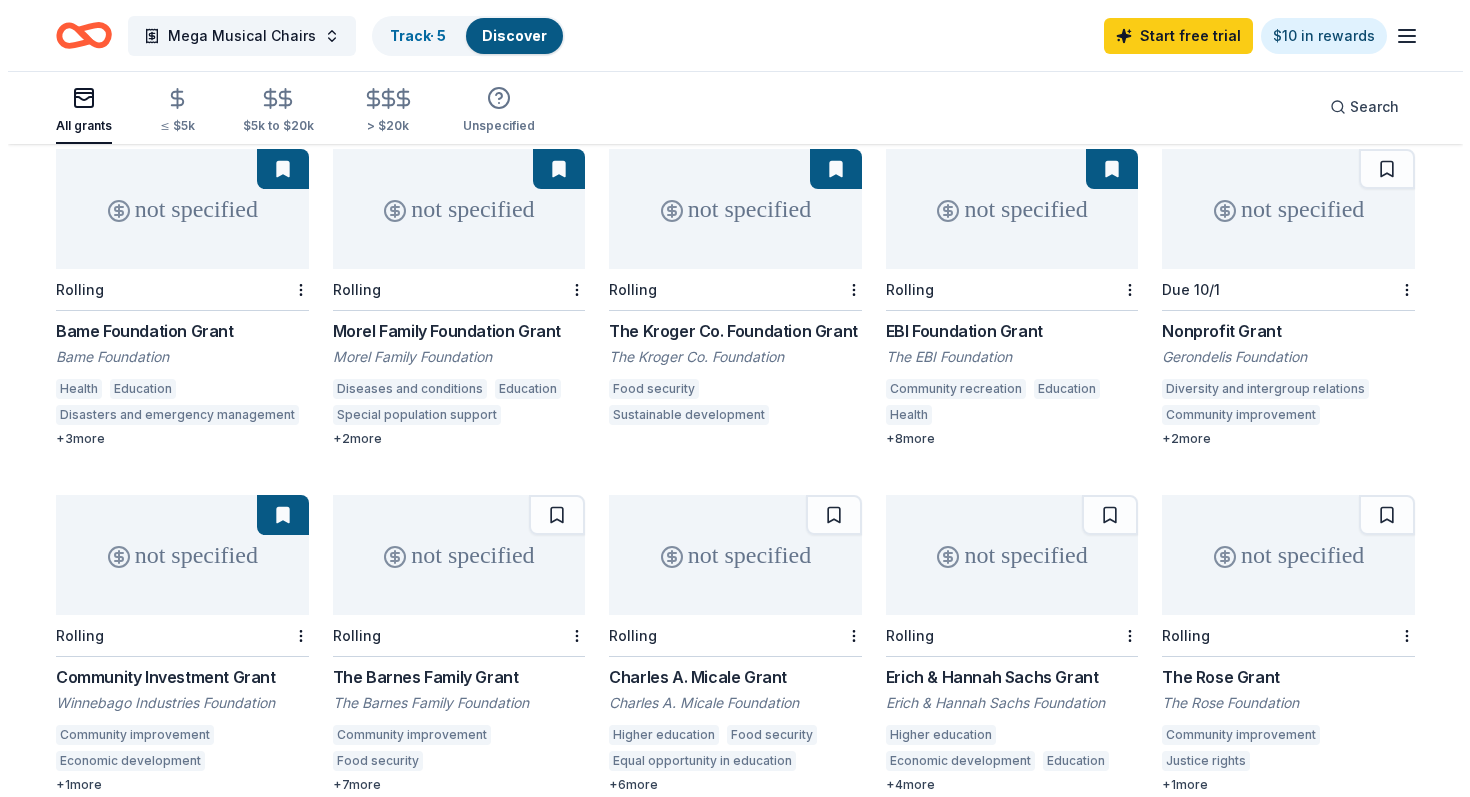 scroll, scrollTop: 0, scrollLeft: 0, axis: both 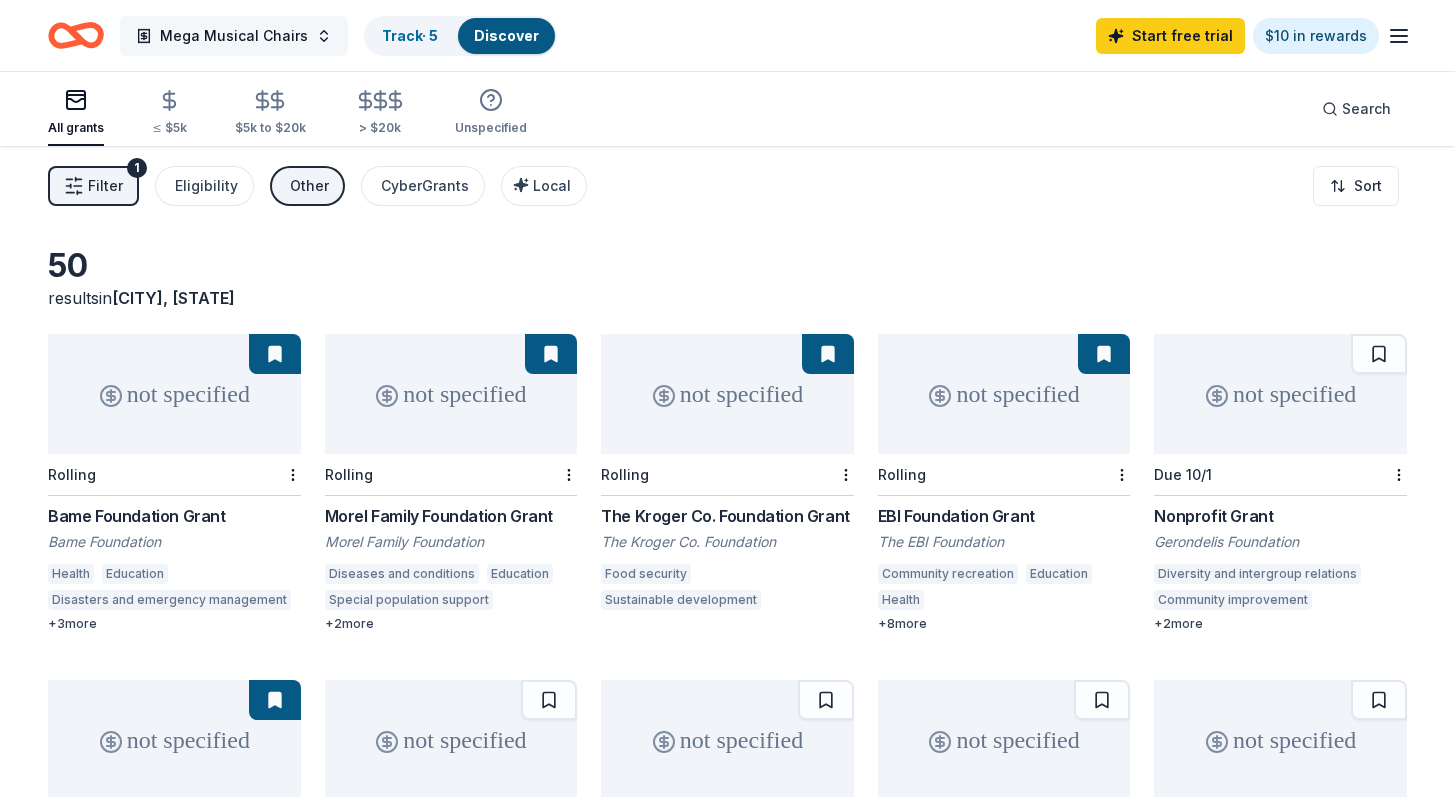 click on "Mega Musical Chairs" at bounding box center [234, 36] 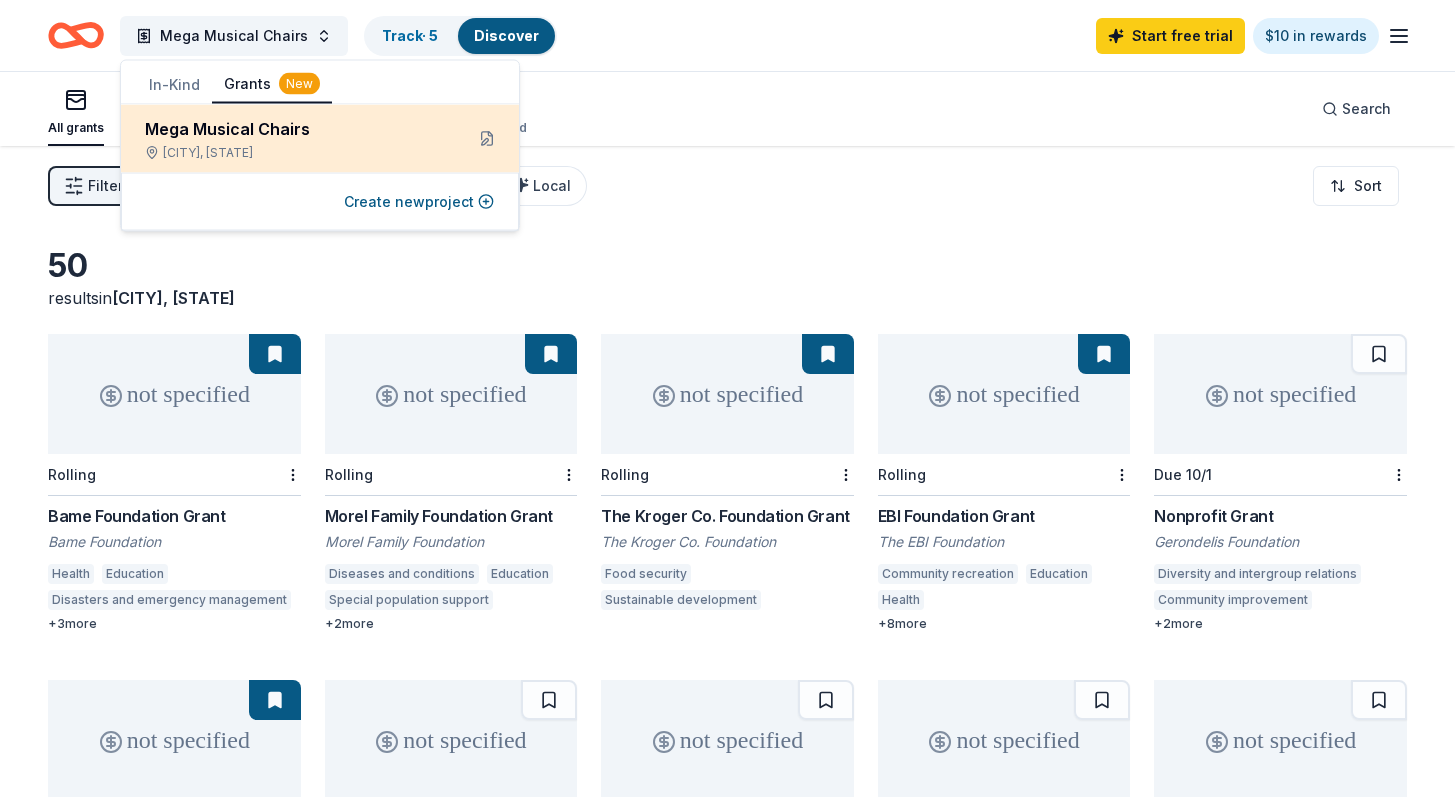 click on "Mega Musical Chairs" at bounding box center [296, 129] 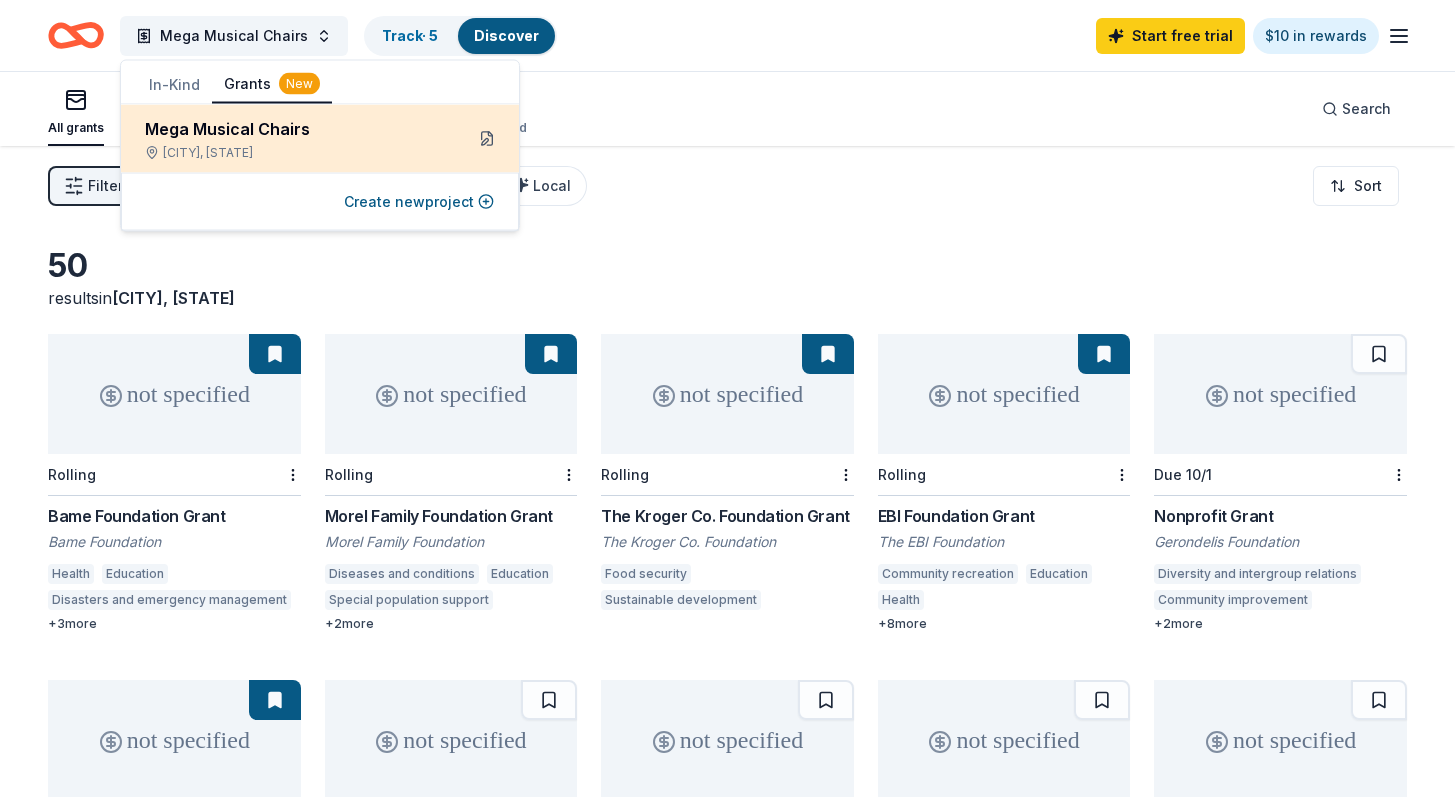 click at bounding box center [487, 139] 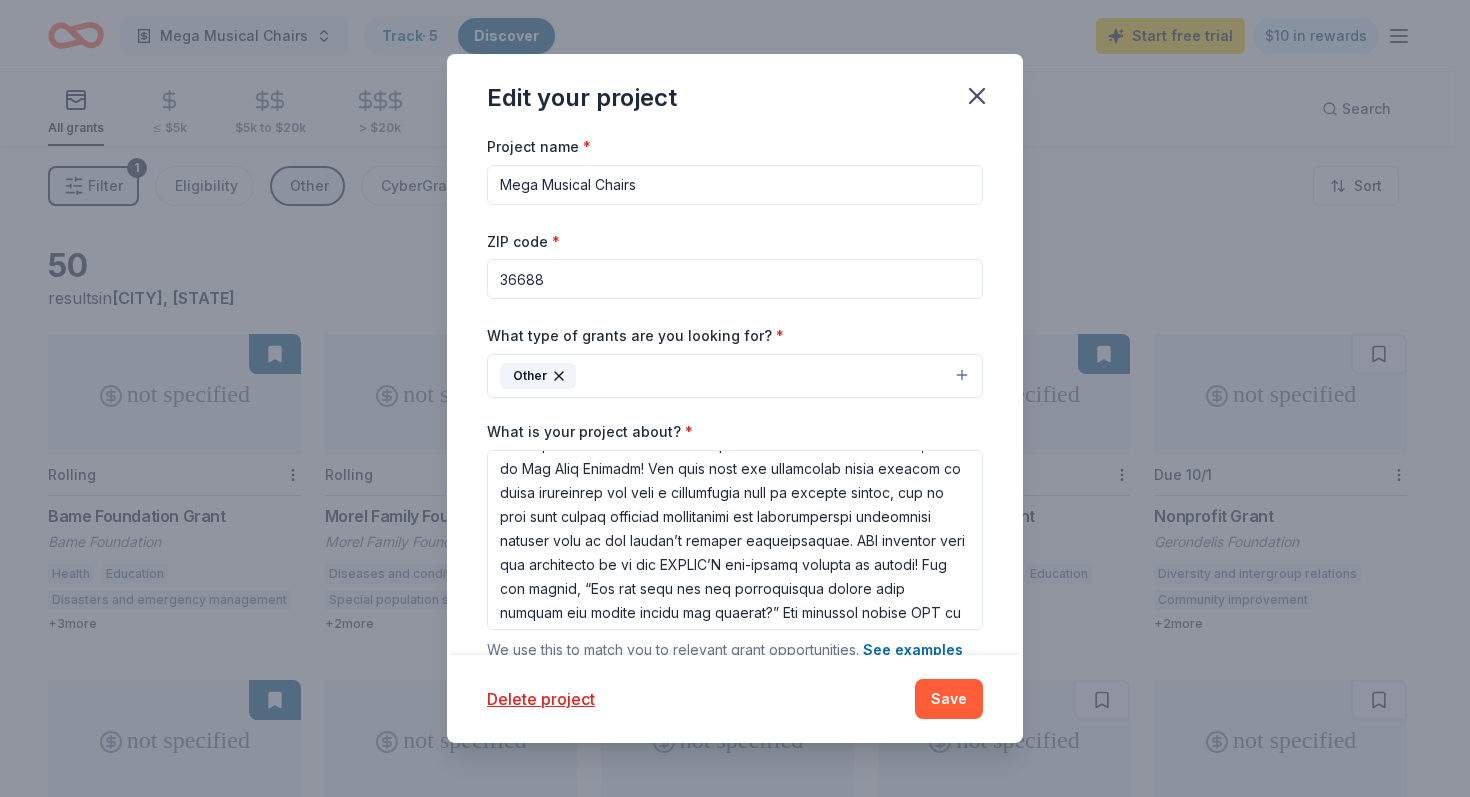 scroll, scrollTop: 0, scrollLeft: 0, axis: both 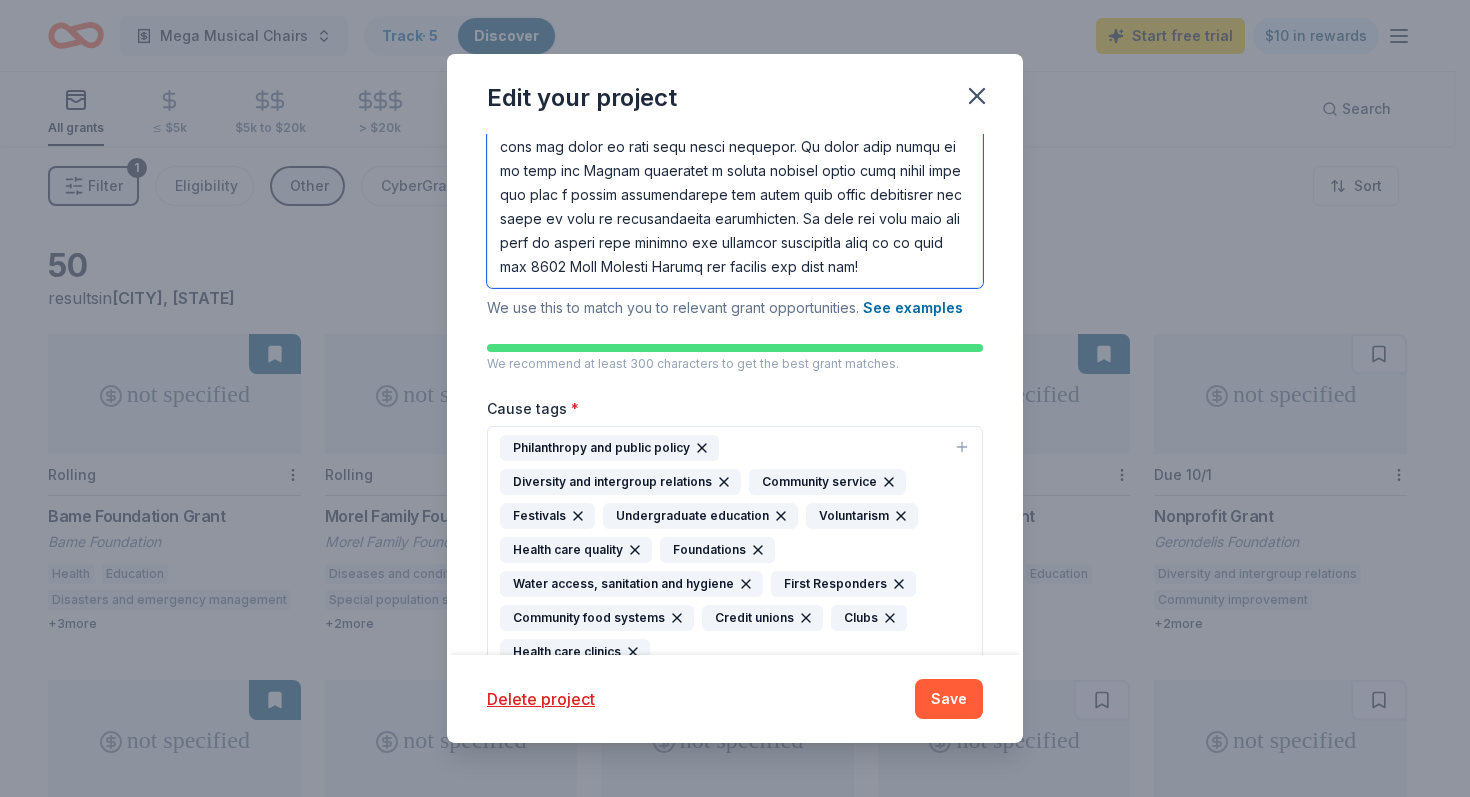 drag, startPoint x: 498, startPoint y: 470, endPoint x: 893, endPoint y: 258, distance: 448.29565 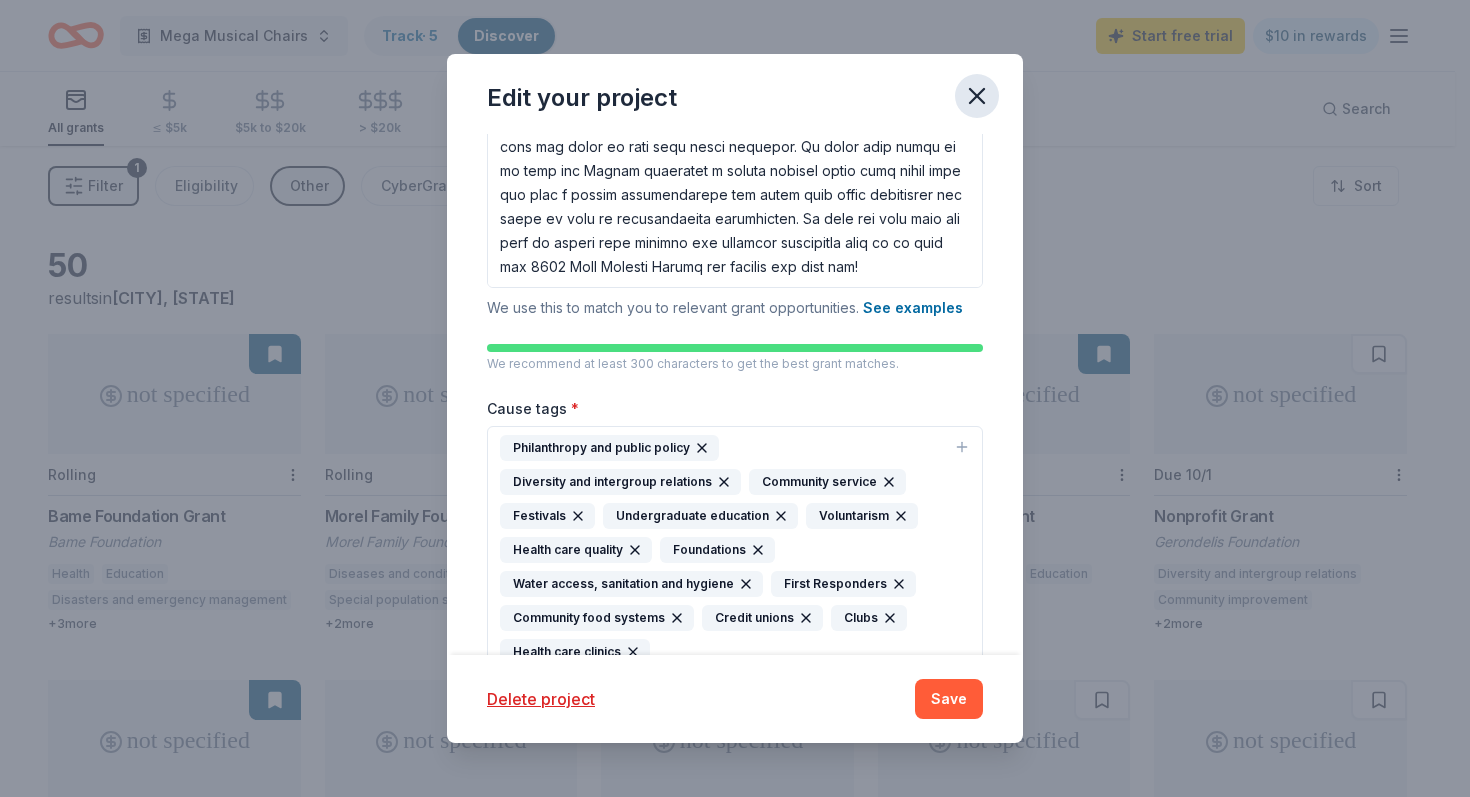 click 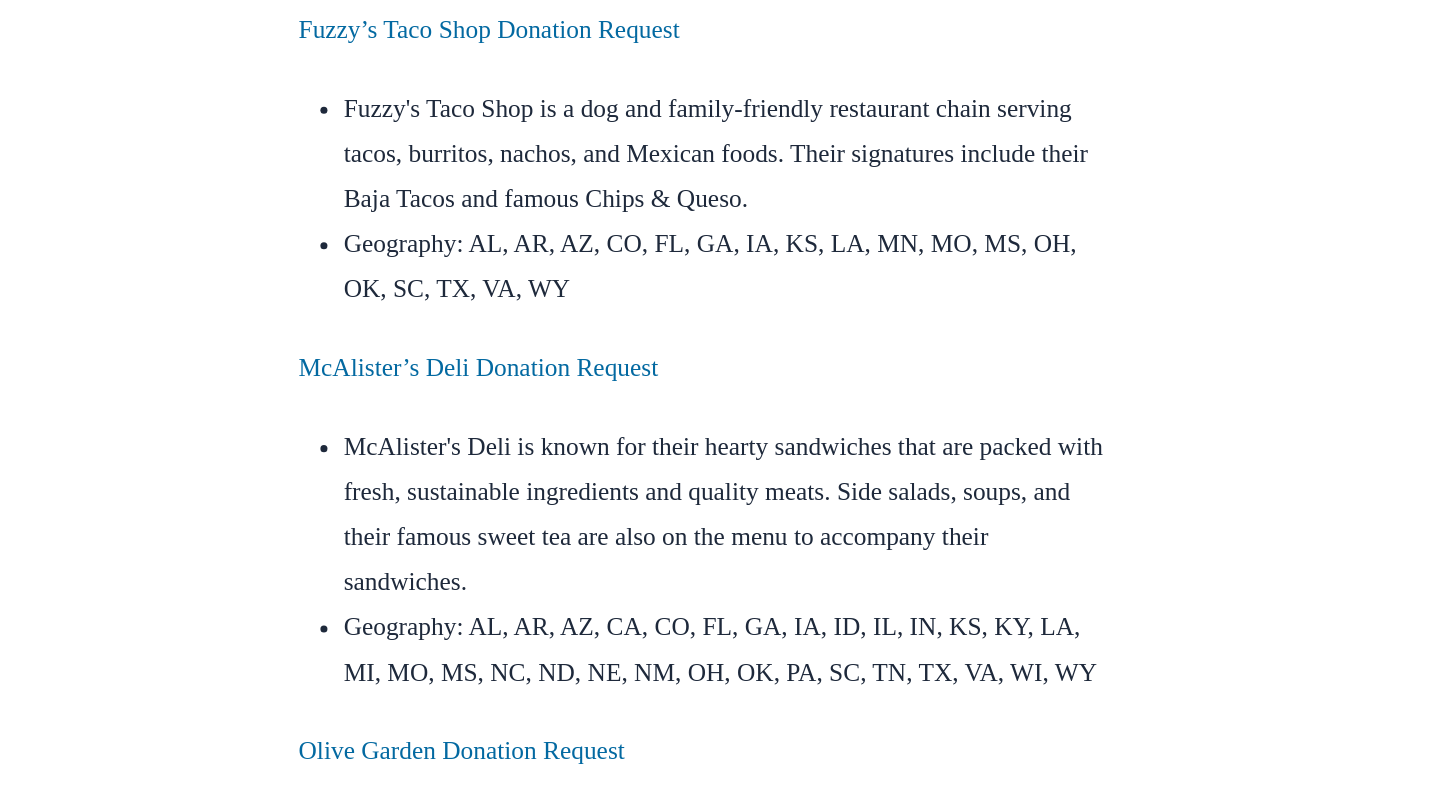scroll, scrollTop: 3055, scrollLeft: 0, axis: vertical 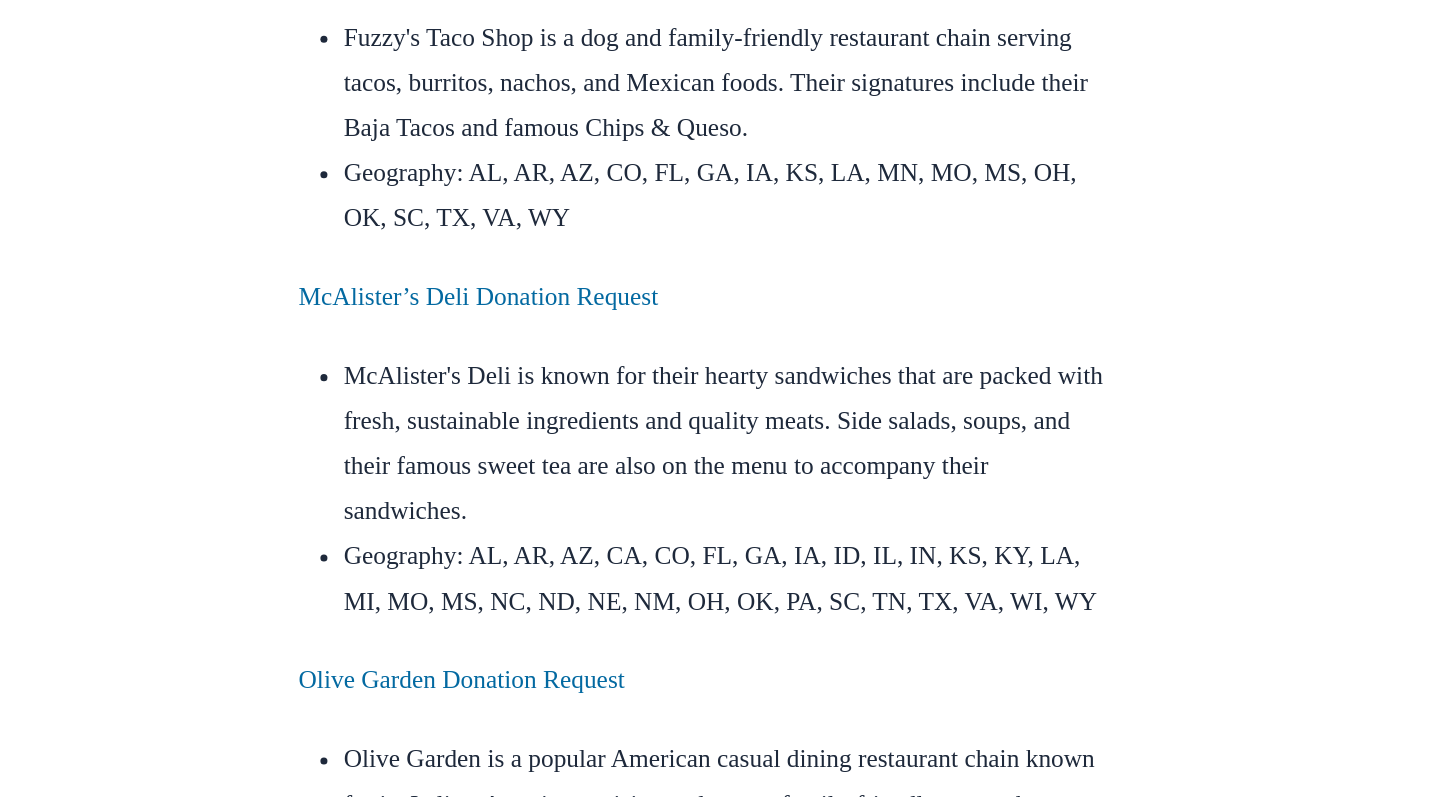 click on "Fuzzy’s Taco Shop Donation Request" at bounding box center [575, 202] 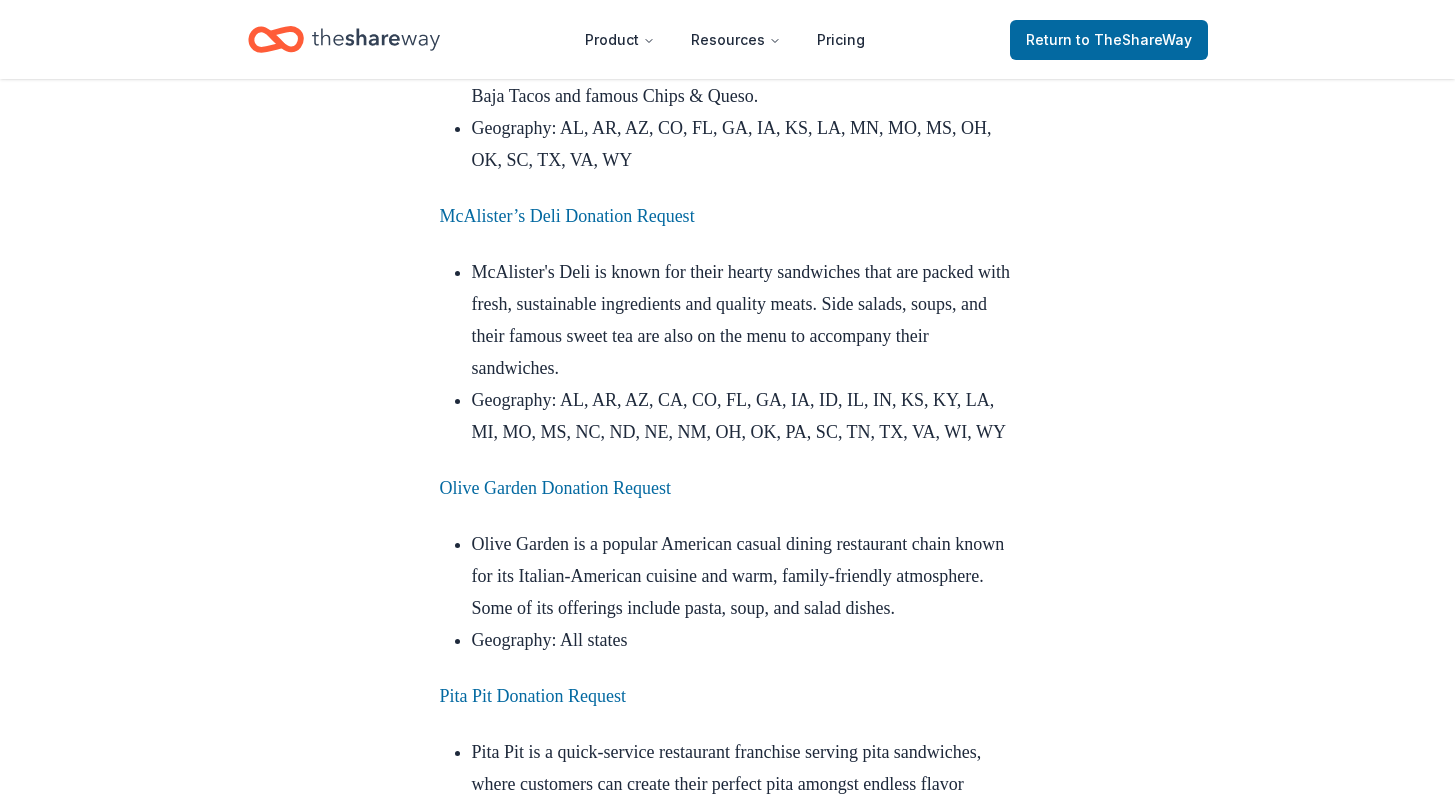 scroll, scrollTop: 3307, scrollLeft: 0, axis: vertical 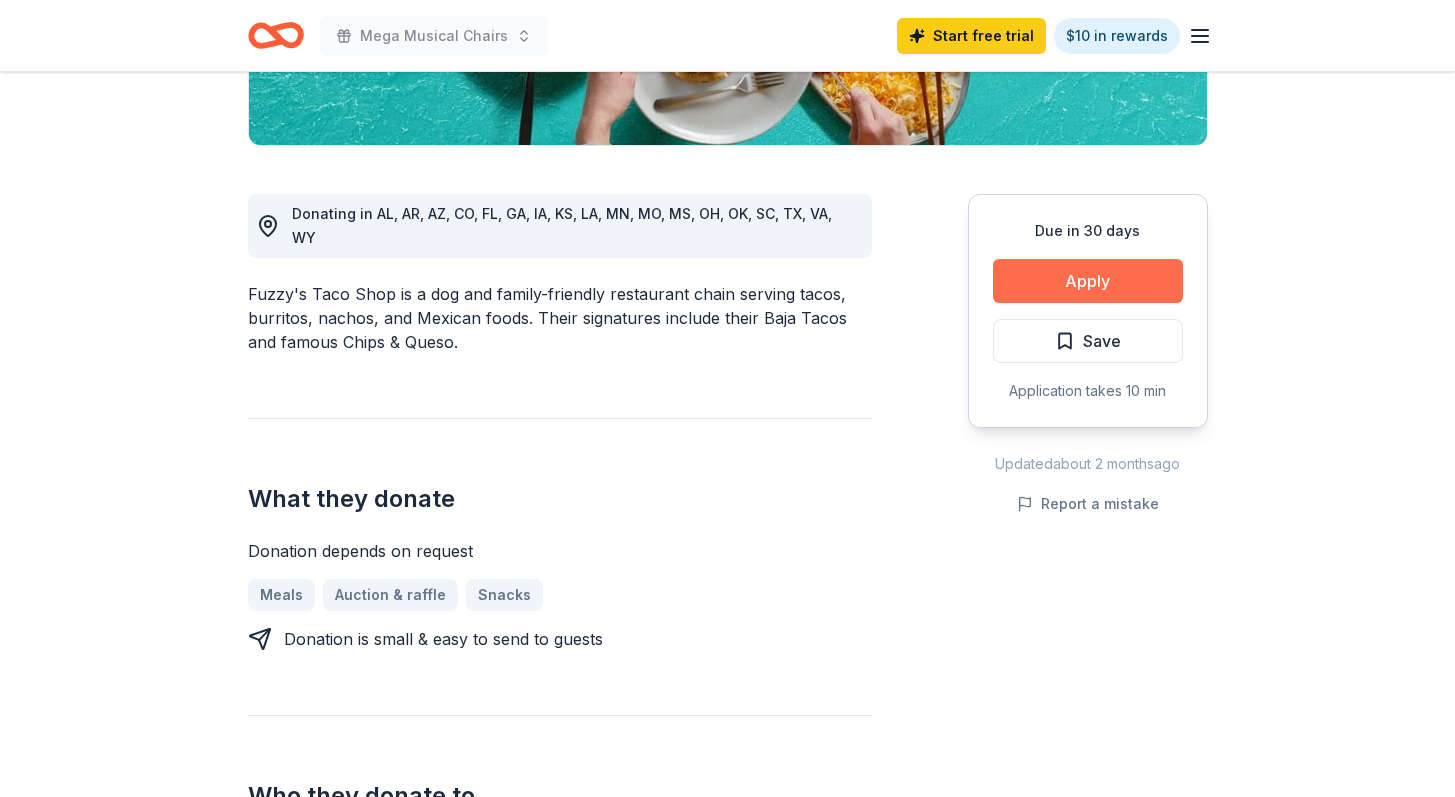 click on "Apply" at bounding box center (1088, 281) 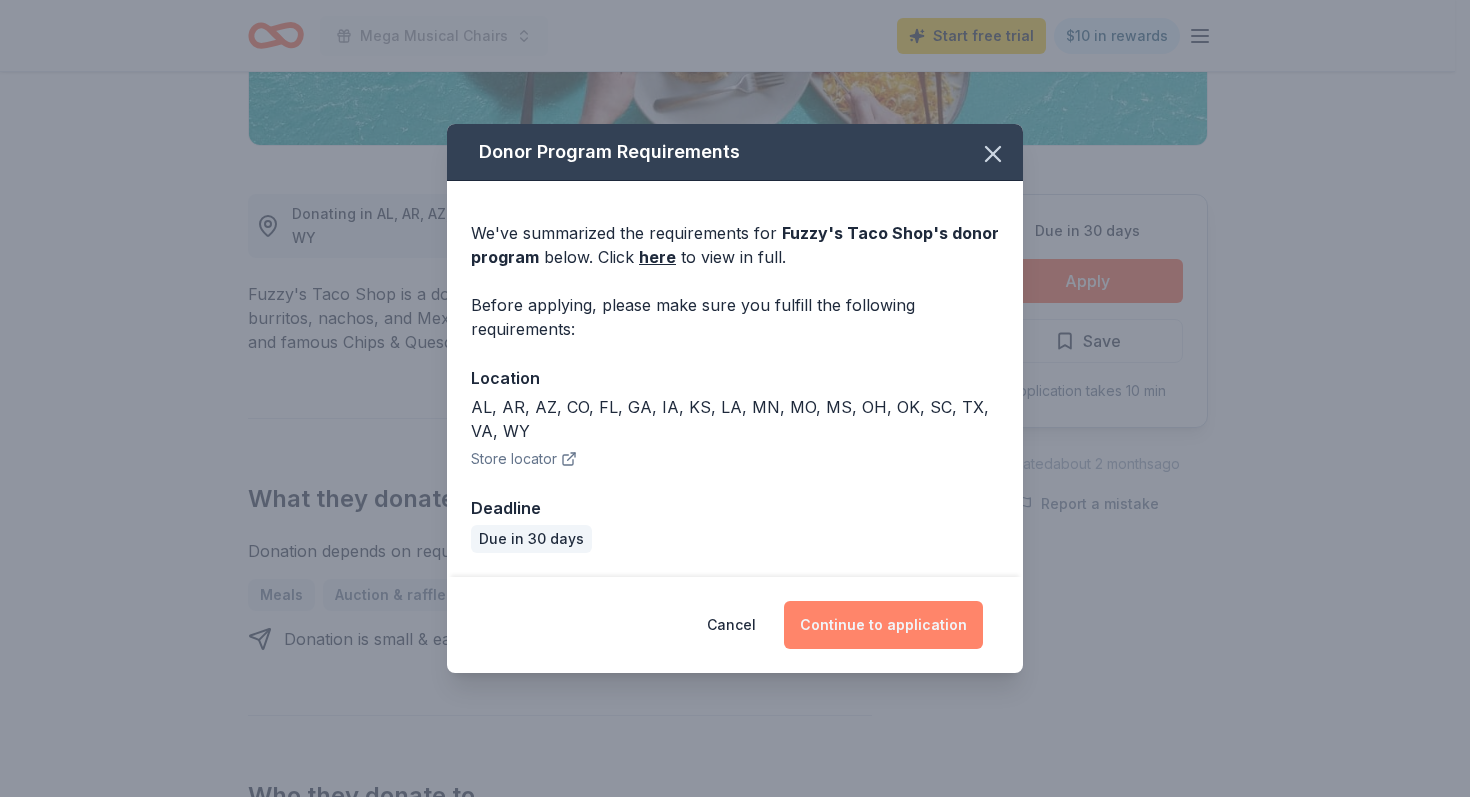 click on "Continue to application" at bounding box center (883, 625) 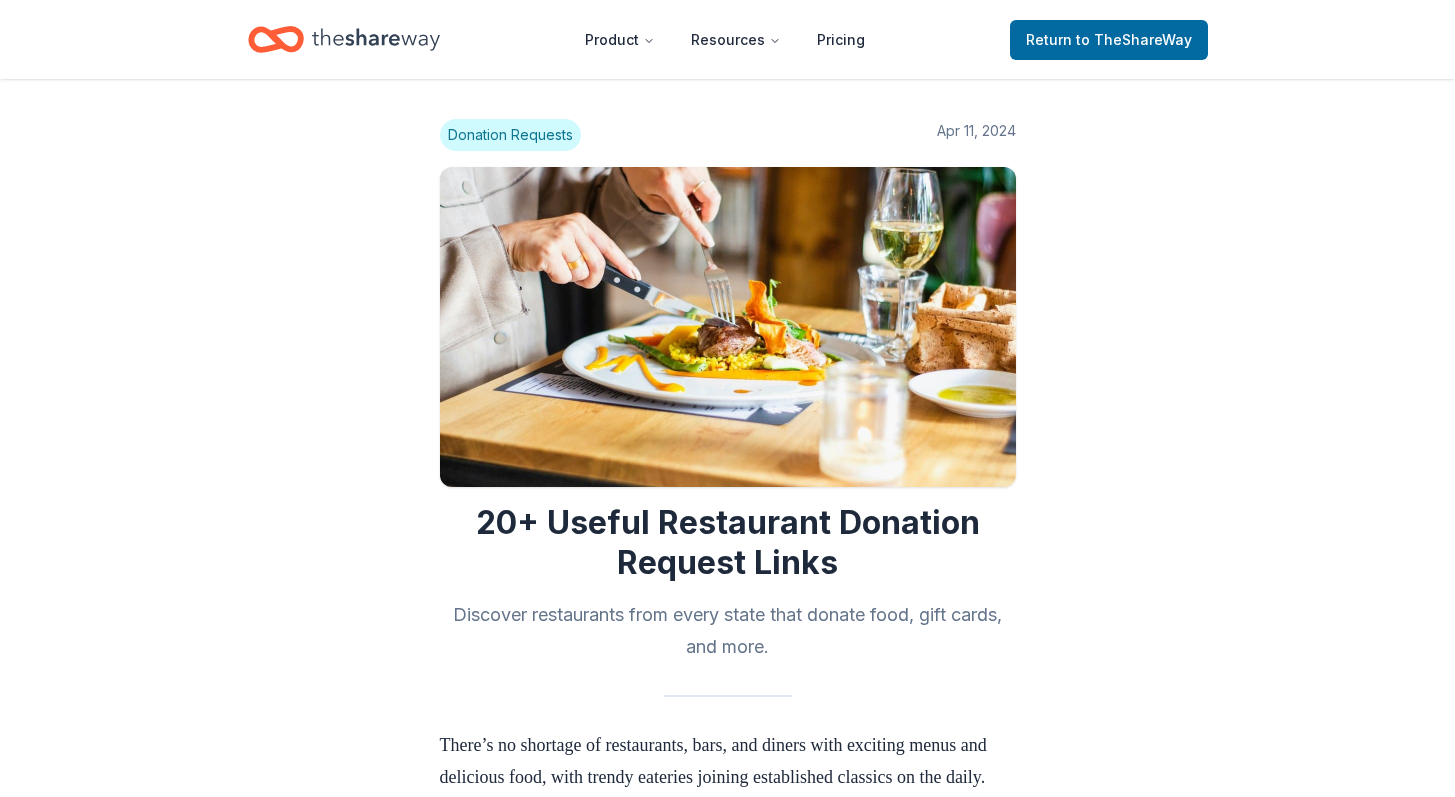 scroll, scrollTop: 3307, scrollLeft: 0, axis: vertical 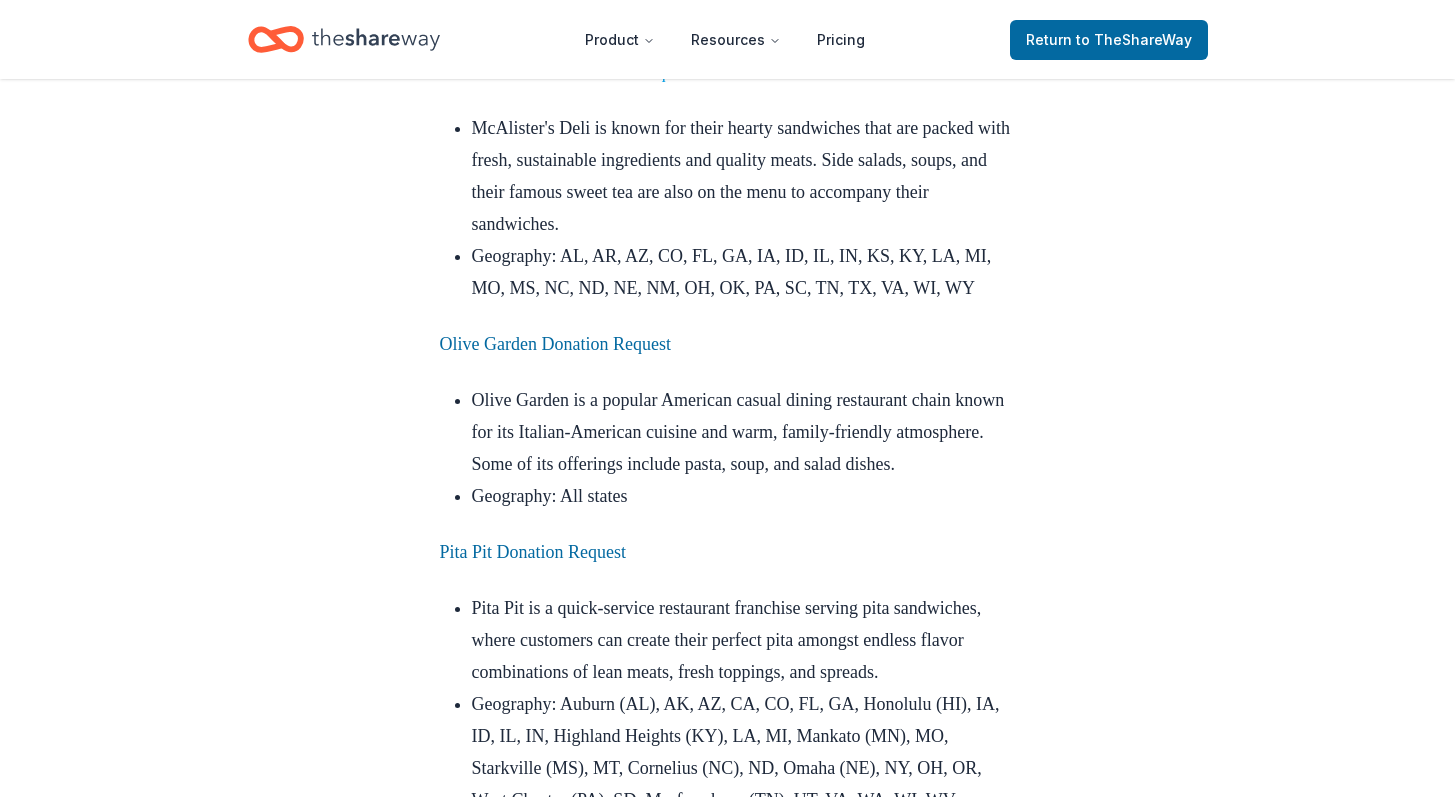 click on "McAlister’s Deli Donation Request" at bounding box center (567, 72) 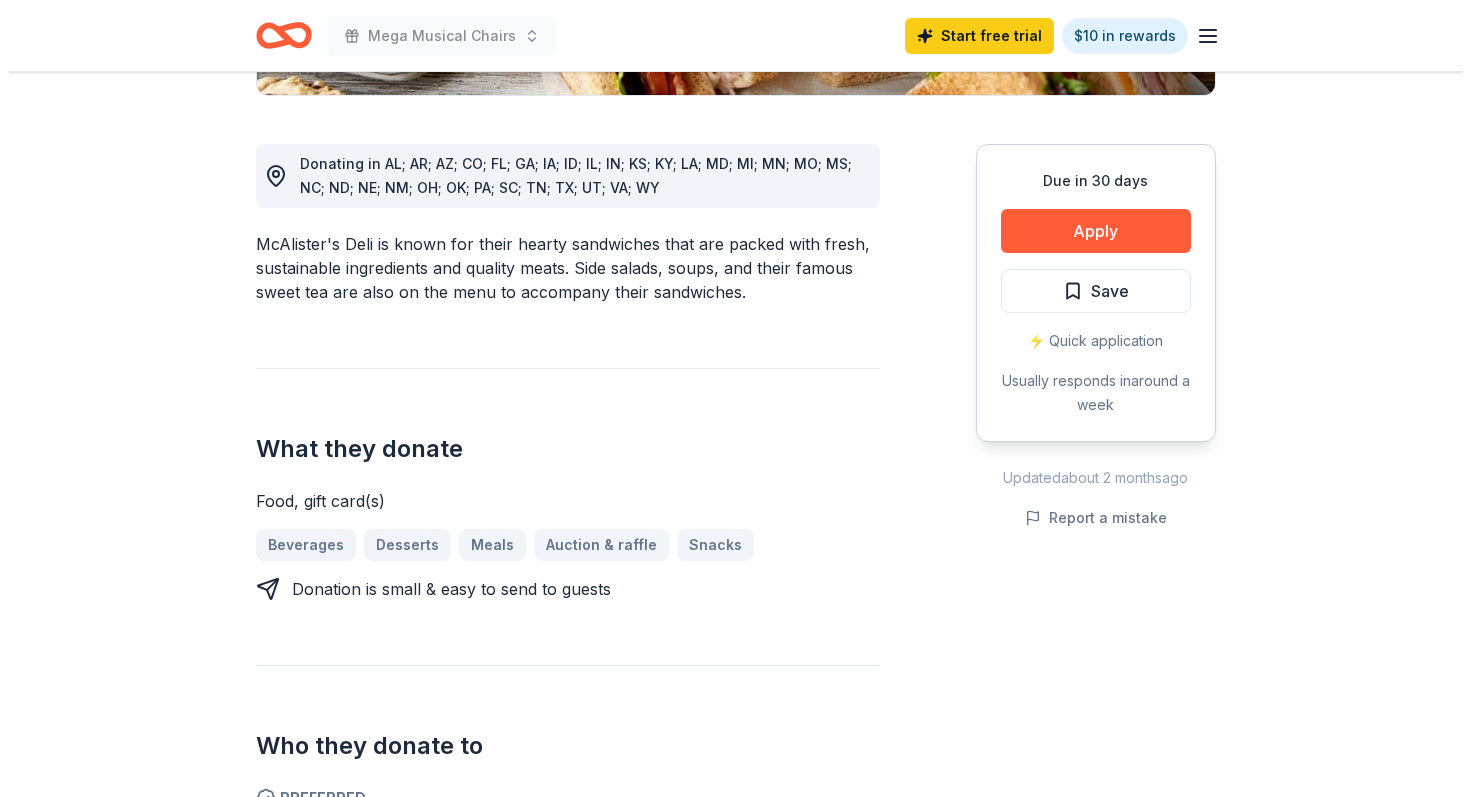 scroll, scrollTop: 598, scrollLeft: 0, axis: vertical 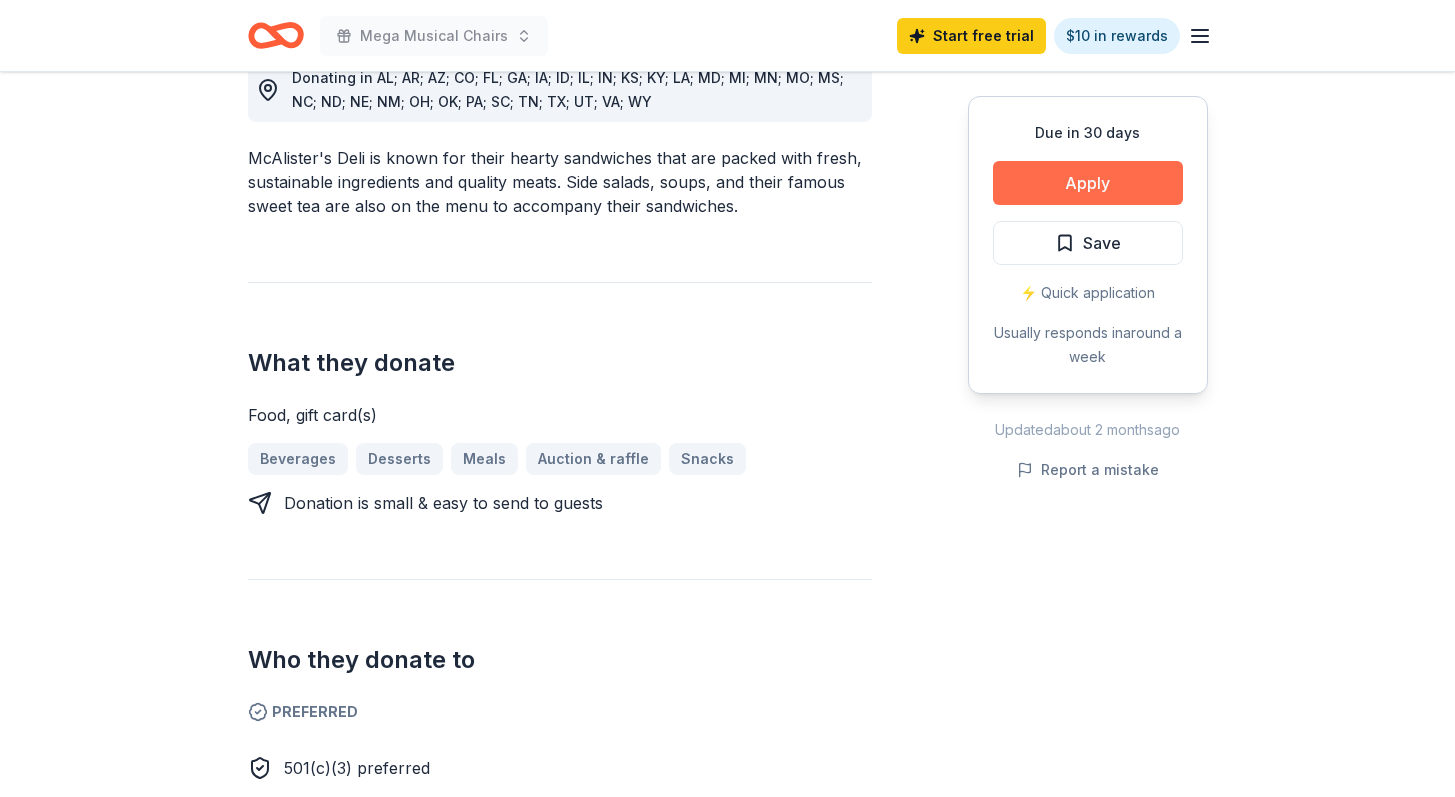 click on "Apply" at bounding box center (1088, 183) 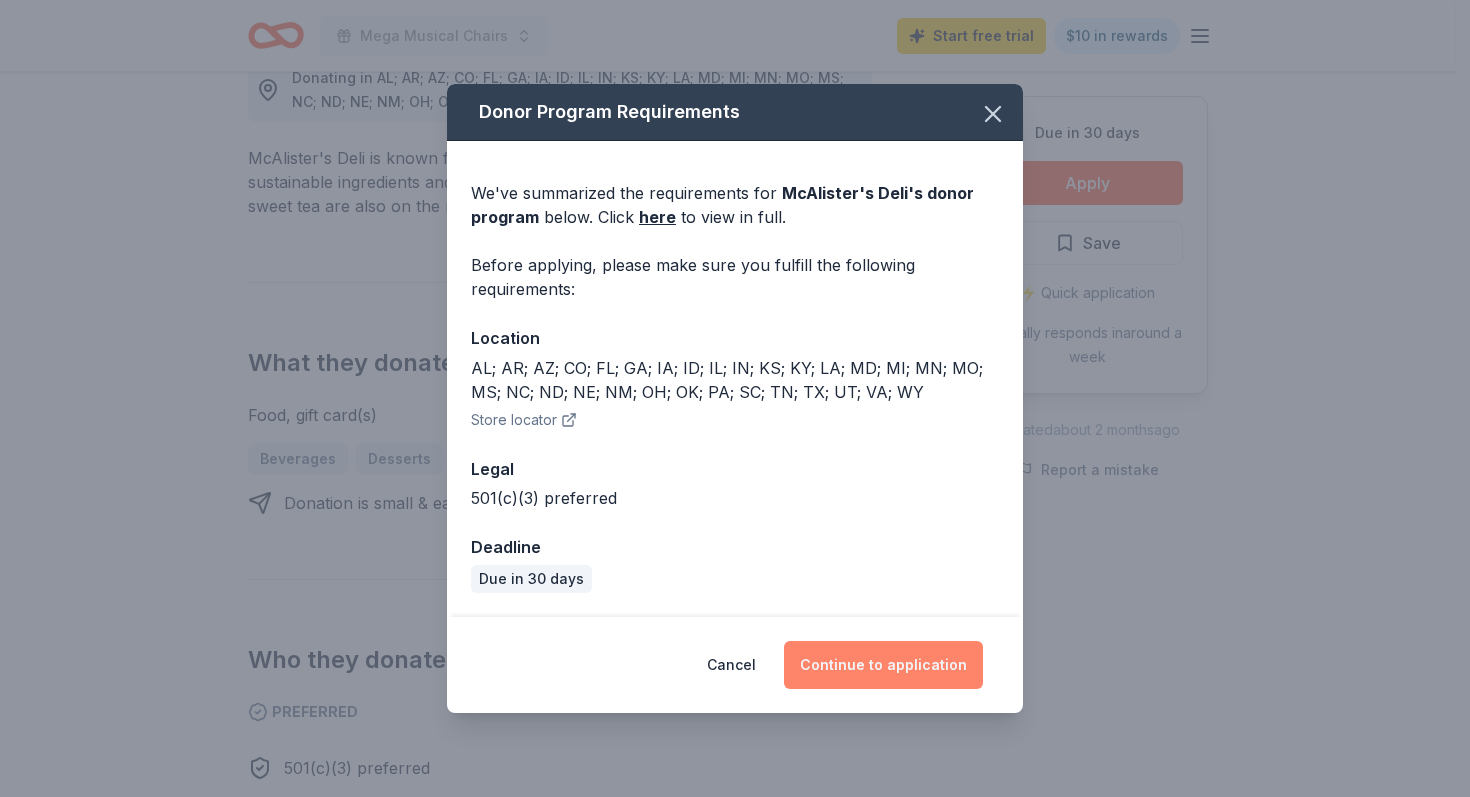click on "Continue to application" at bounding box center [883, 665] 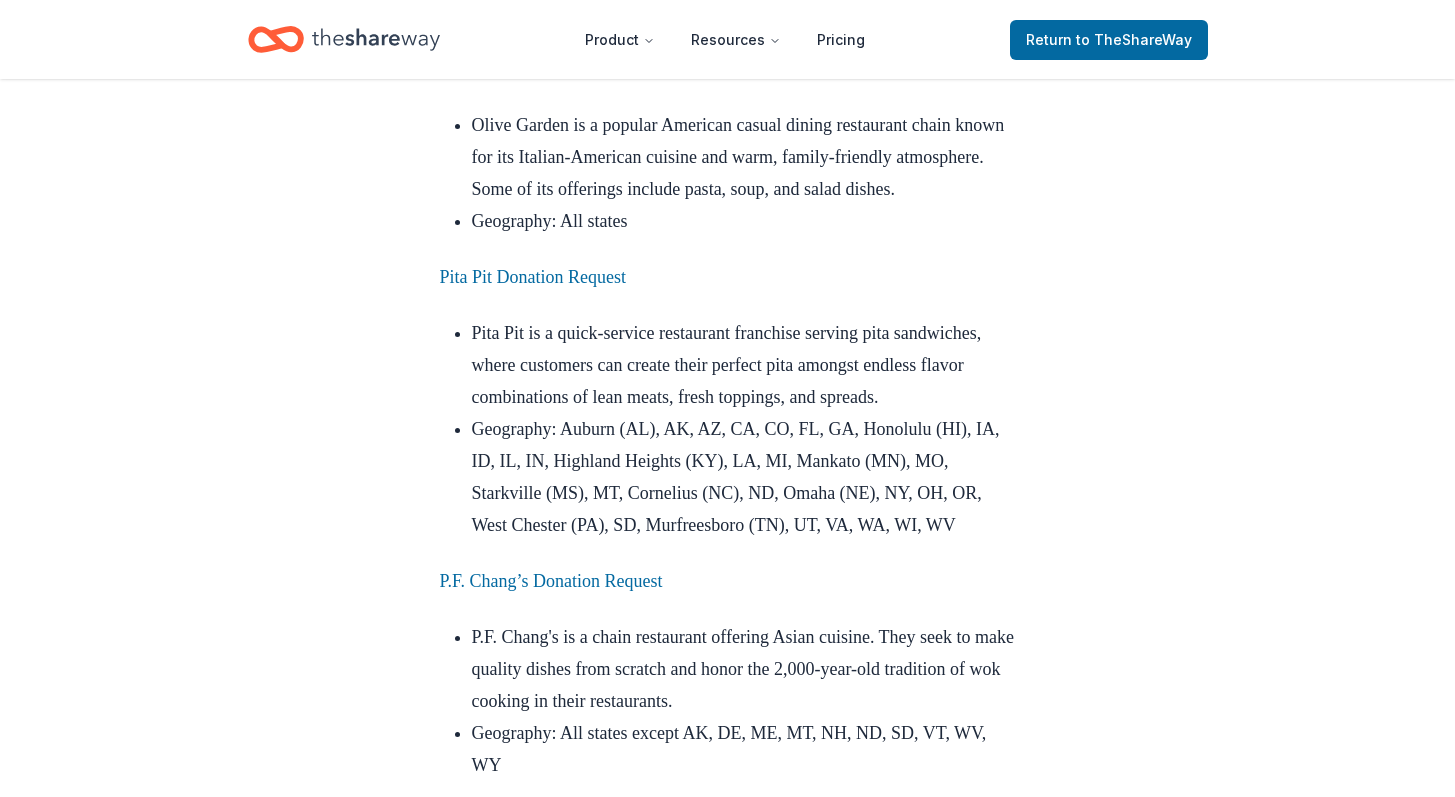 scroll, scrollTop: 3701, scrollLeft: 0, axis: vertical 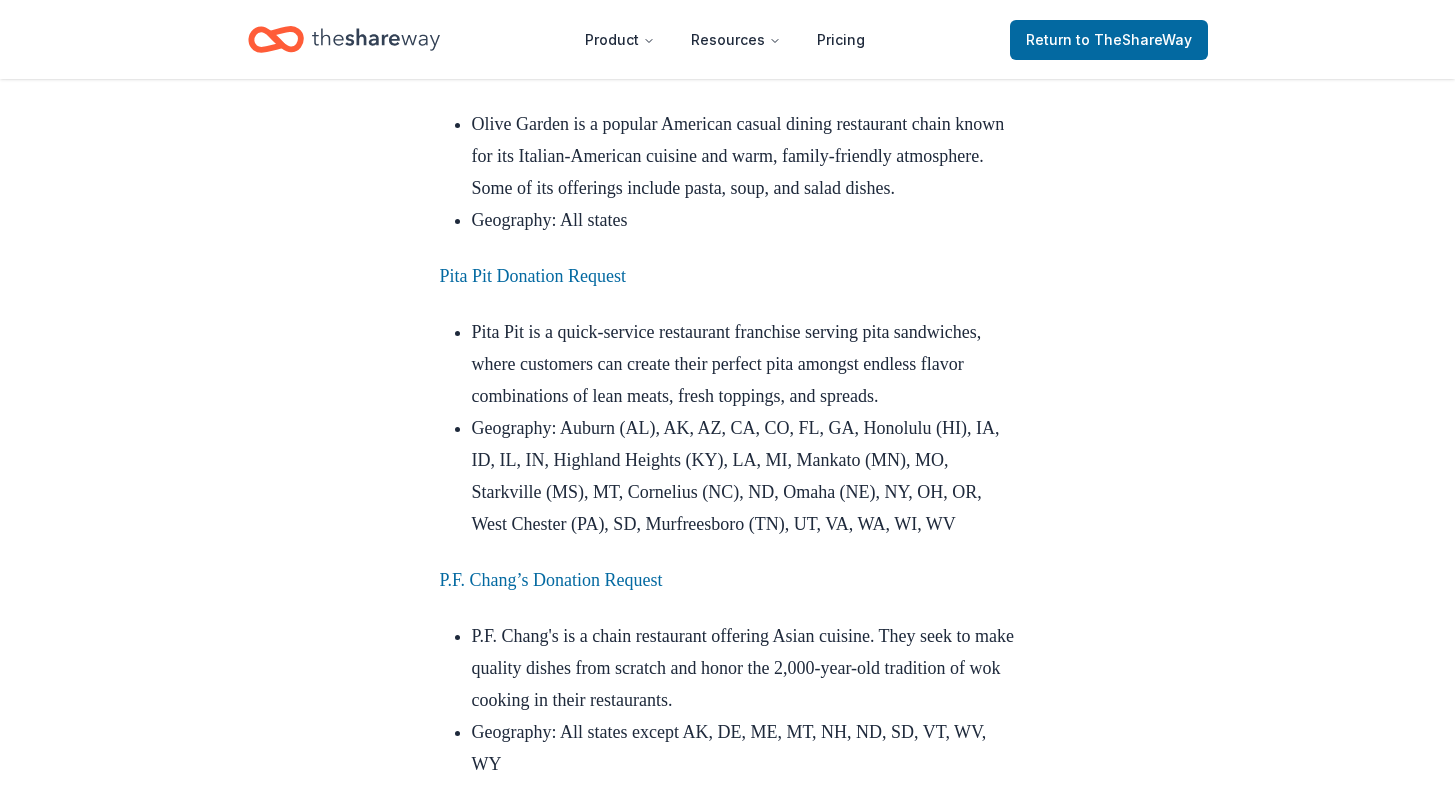 click on "Olive Garden Donation Request" at bounding box center (555, 68) 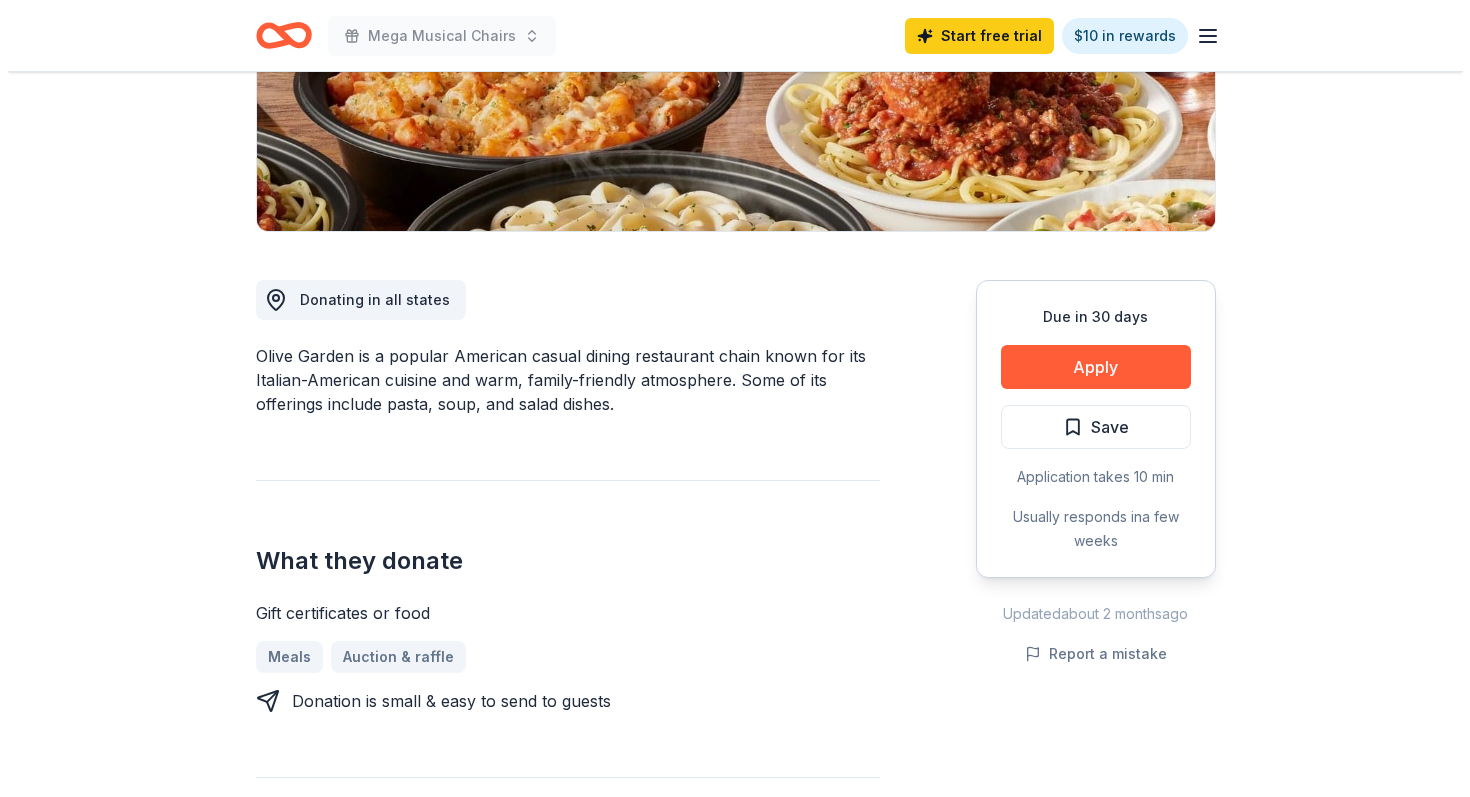 scroll, scrollTop: 558, scrollLeft: 0, axis: vertical 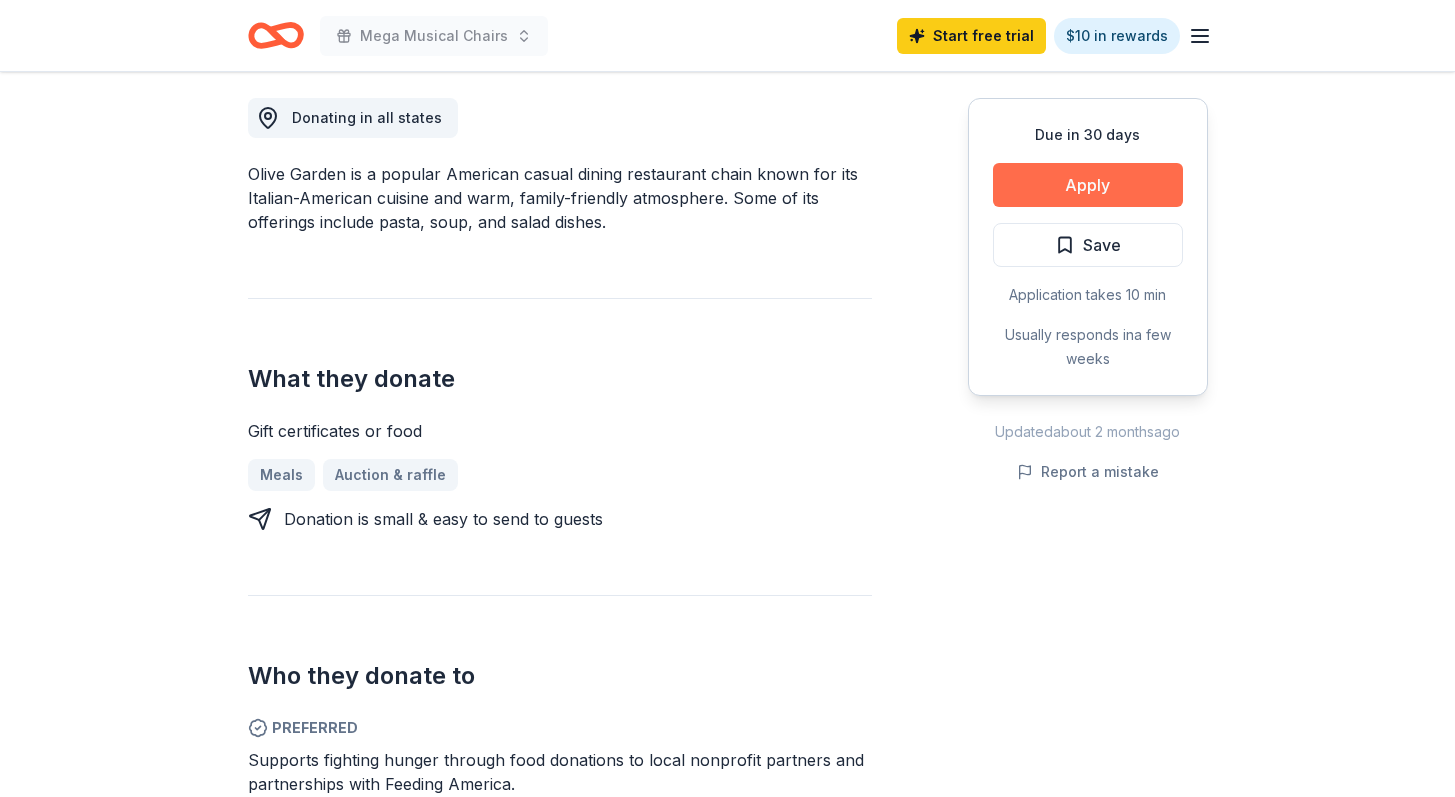 click on "Apply" at bounding box center [1088, 185] 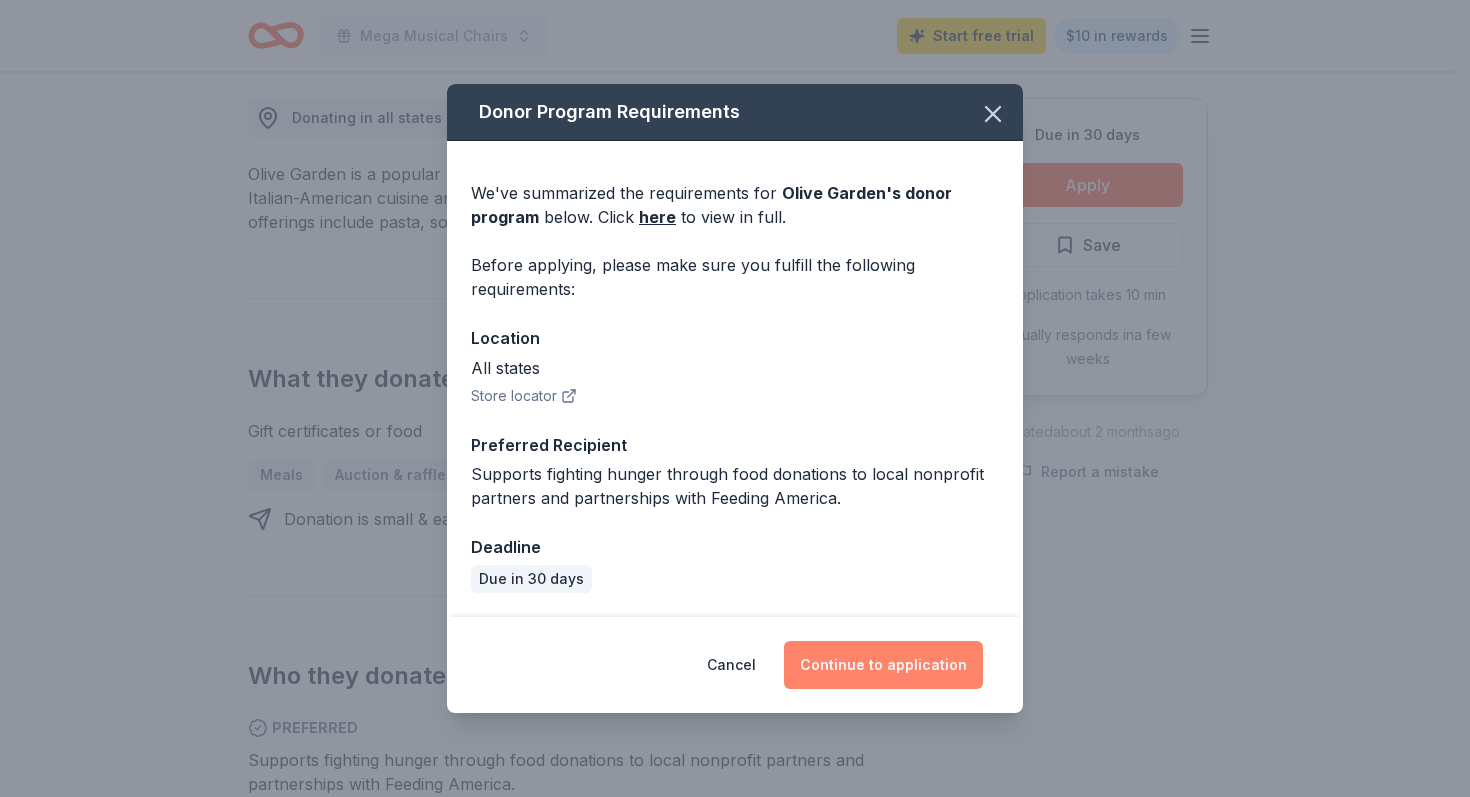 click on "Continue to application" at bounding box center (883, 665) 